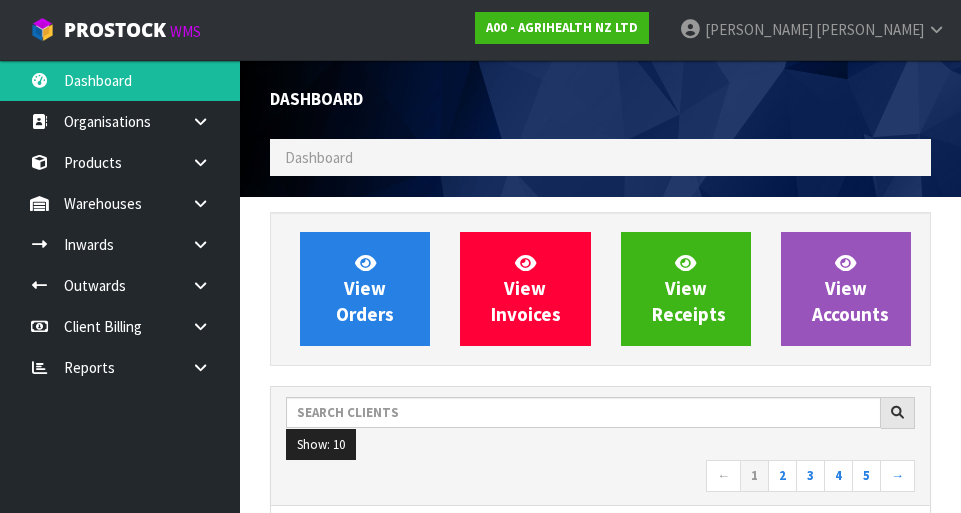 scroll, scrollTop: 0, scrollLeft: 0, axis: both 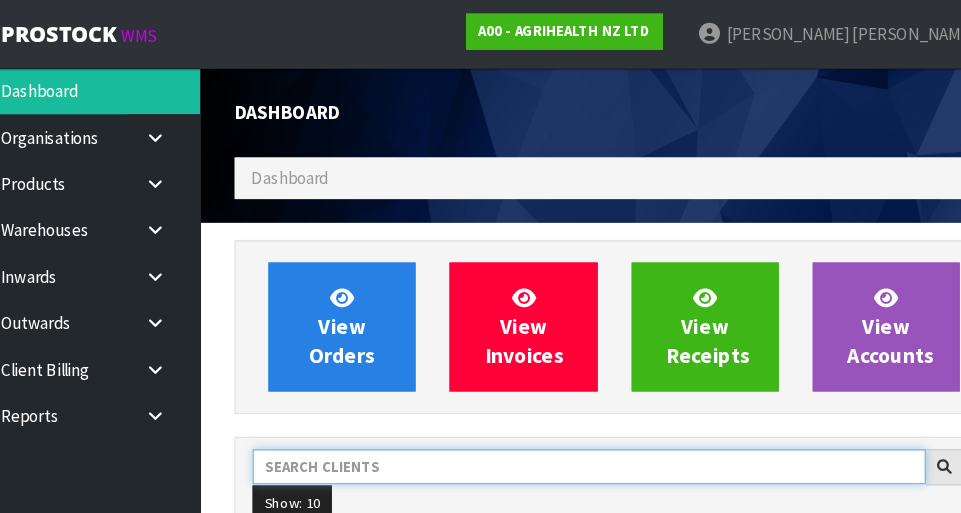click at bounding box center (583, 412) 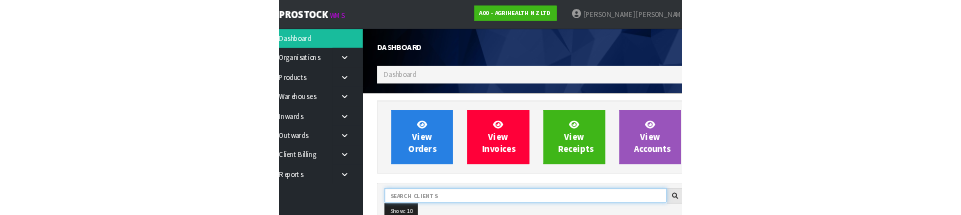 scroll, scrollTop: 1578, scrollLeft: 691, axis: both 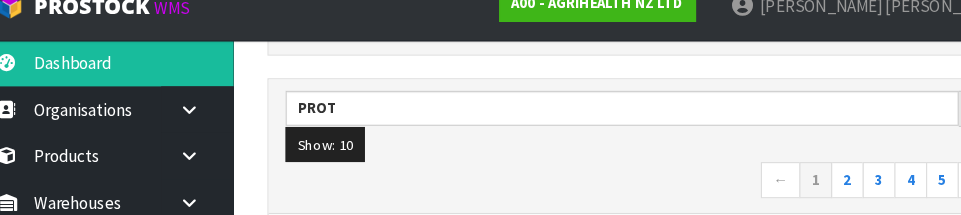 click on "←
1 2 3 4 5
→" at bounding box center [600, 185] 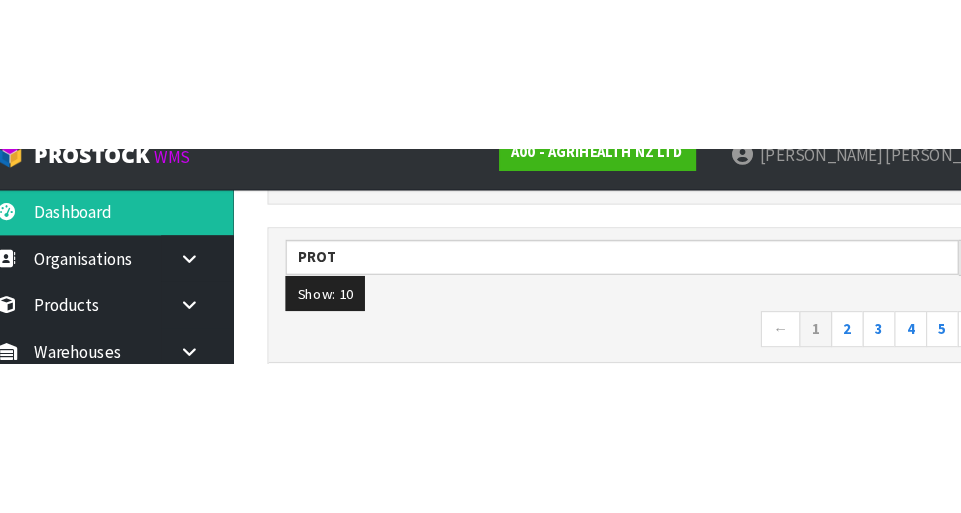 scroll, scrollTop: 291, scrollLeft: 0, axis: vertical 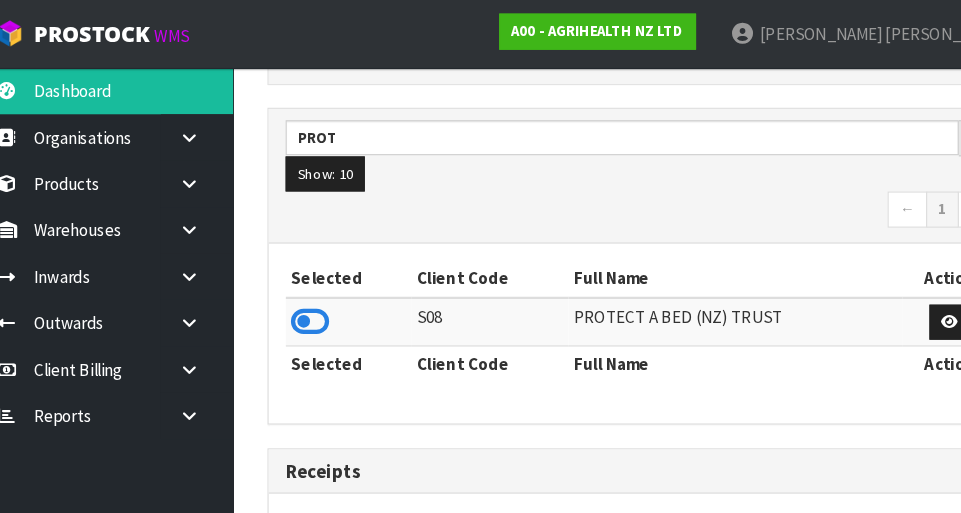 click at bounding box center (308, 284) 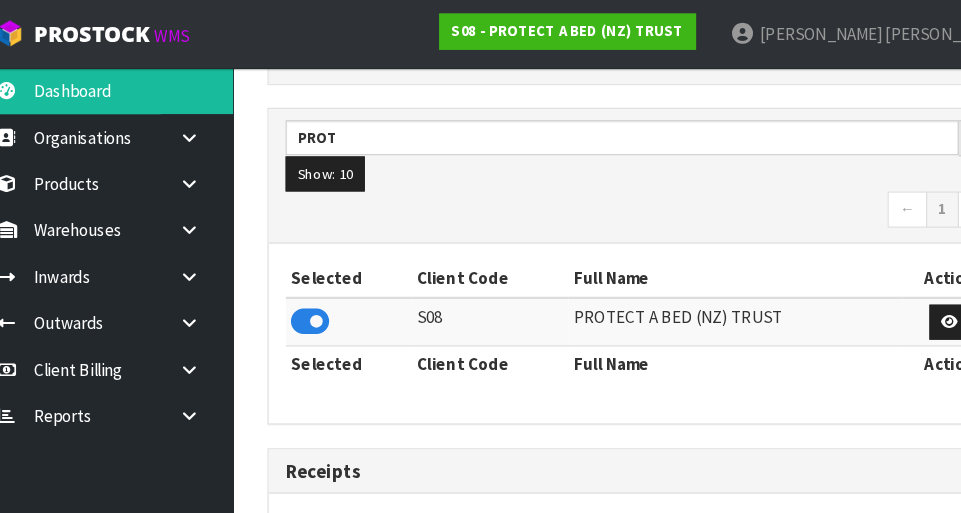 scroll, scrollTop: 1312, scrollLeft: 691, axis: both 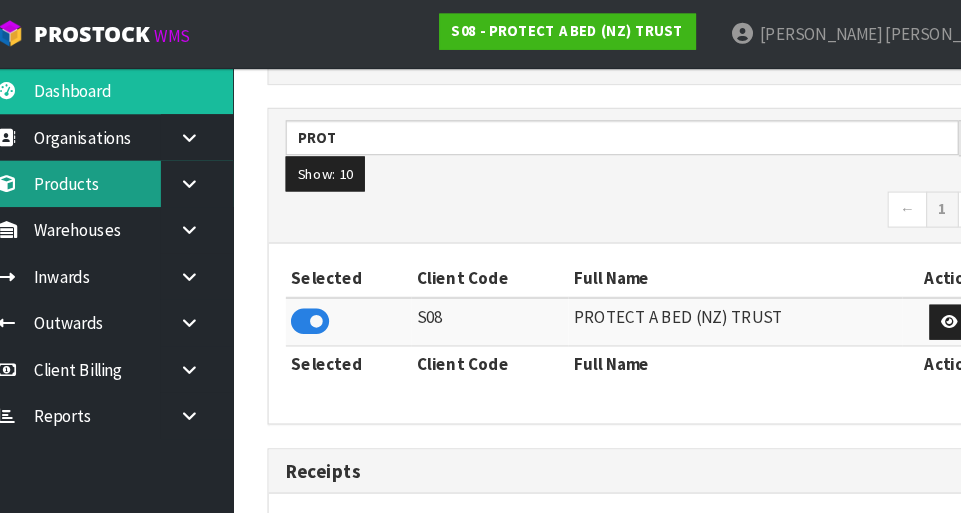 click on "Products" at bounding box center (120, 162) 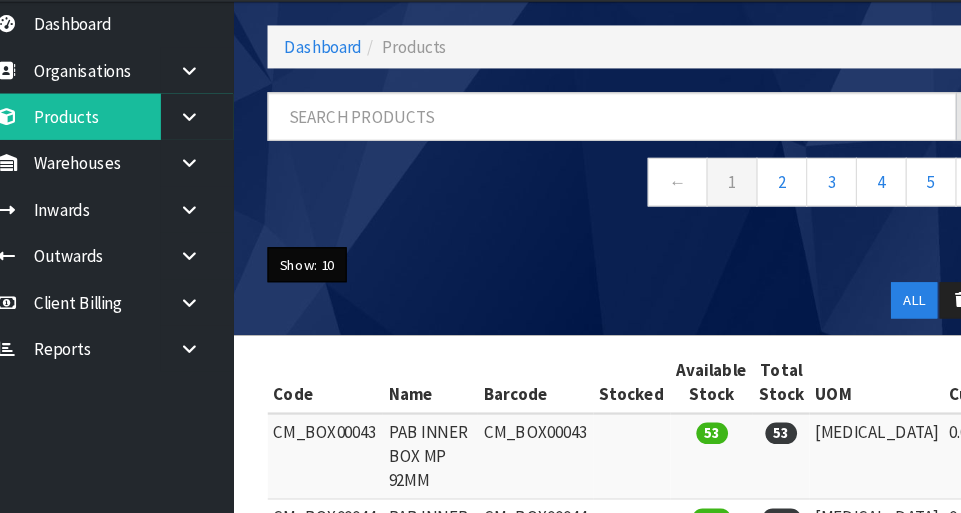 click on "Show: 10" at bounding box center (305, 294) 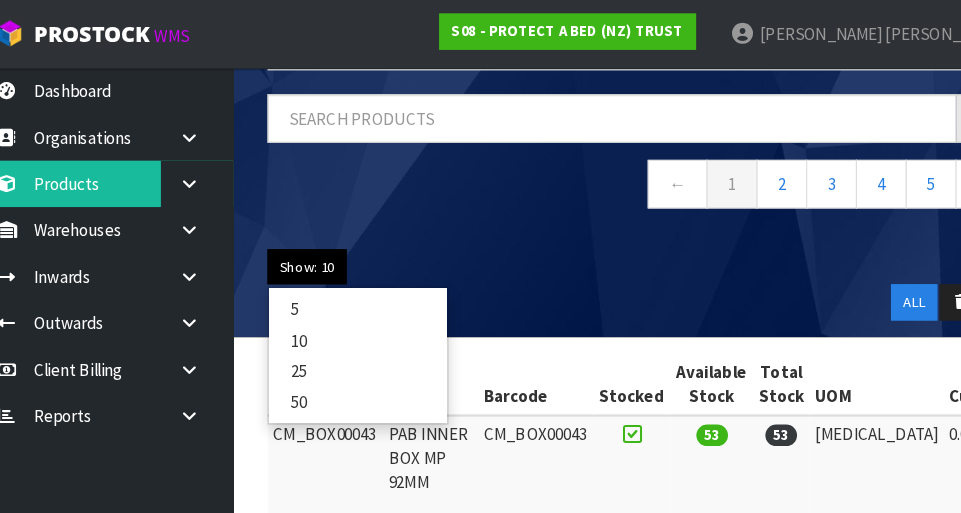 scroll, scrollTop: 129, scrollLeft: 0, axis: vertical 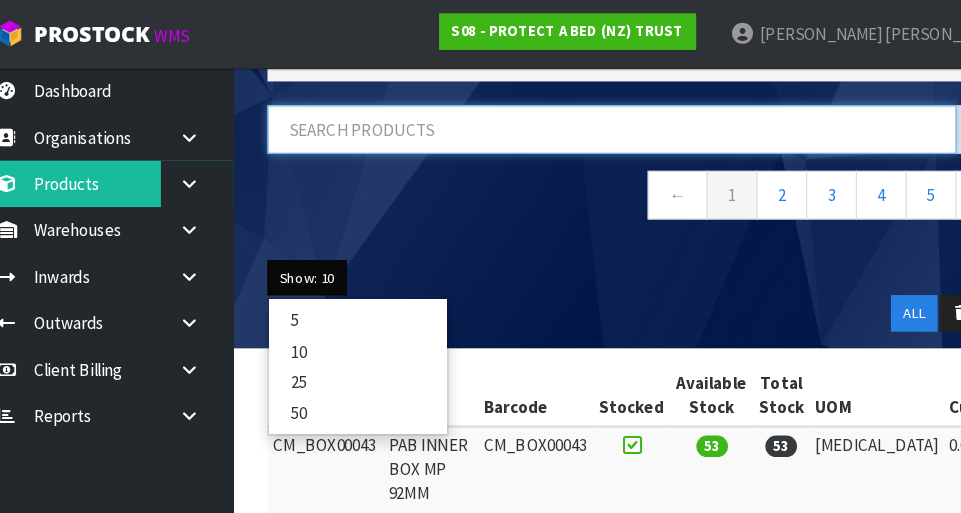 click at bounding box center [574, 114] 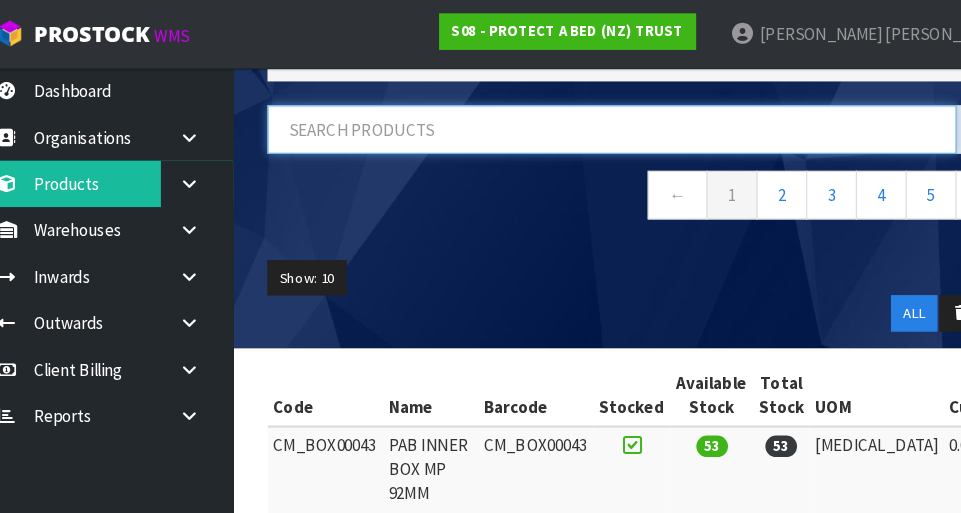 click at bounding box center (574, 114) 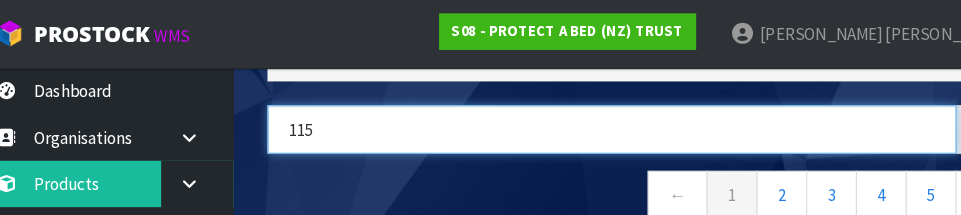 click on "115" at bounding box center [574, 114] 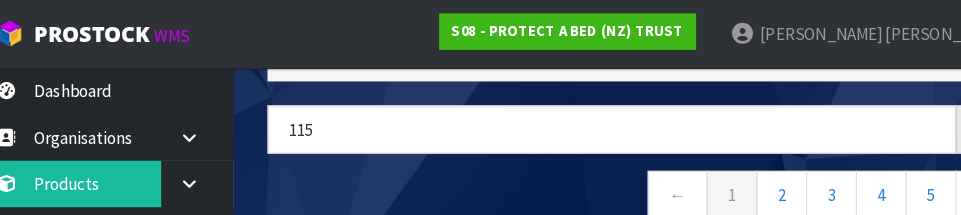 click on "←
1 2 3 4 5
→" at bounding box center [600, 175] 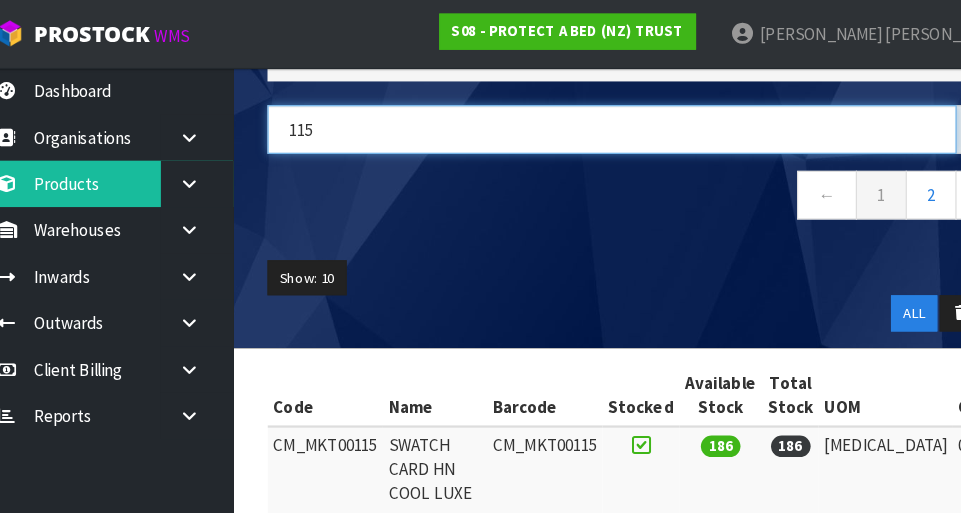 click on "115" at bounding box center [574, 114] 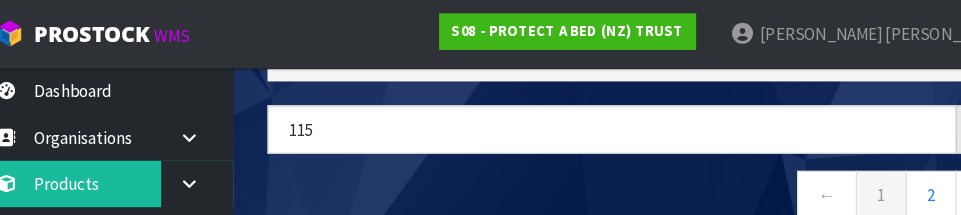 click on "←
1 2
→" at bounding box center (600, 175) 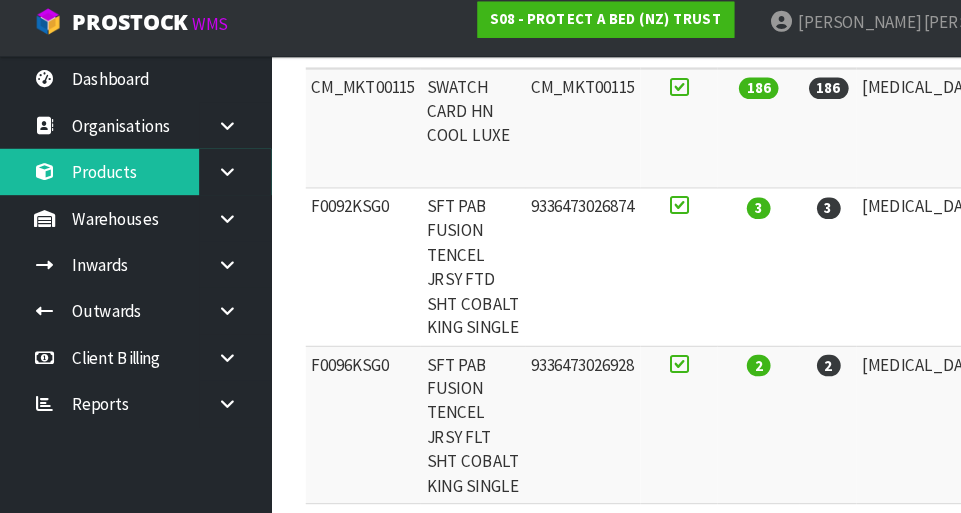 scroll, scrollTop: 435, scrollLeft: 0, axis: vertical 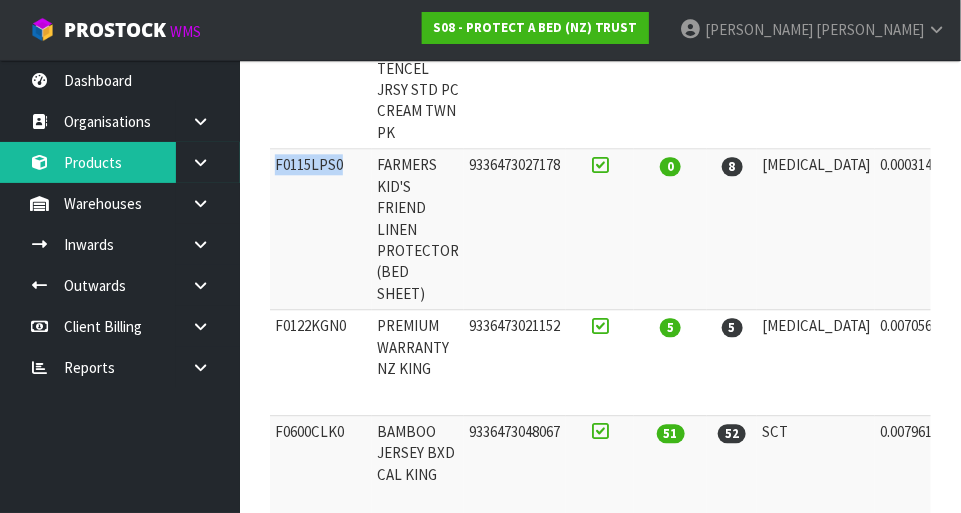 copy on "F0115LPS0" 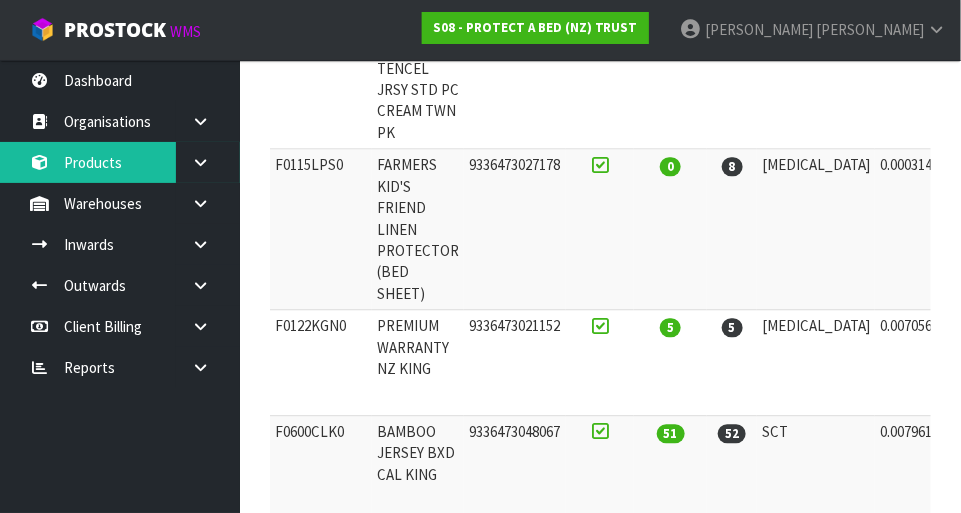 click at bounding box center [200, 162] 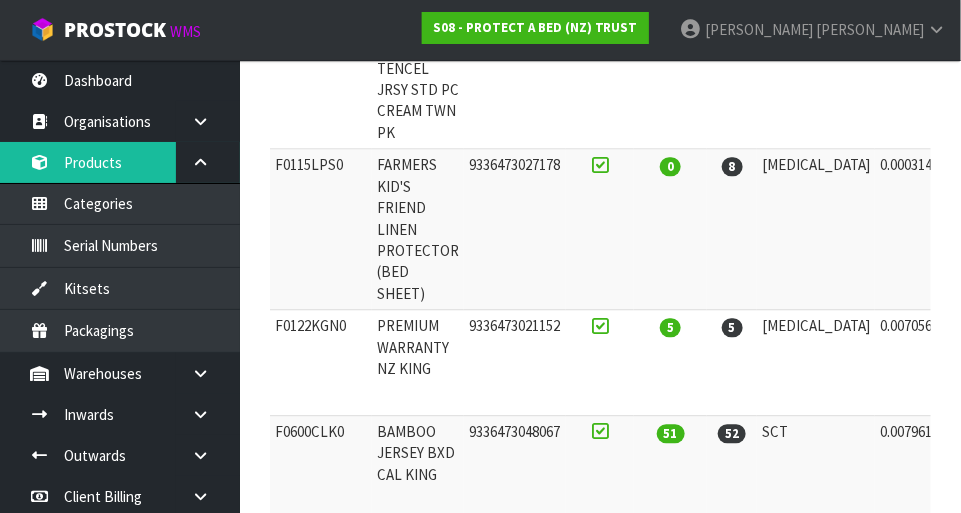 click at bounding box center (200, 162) 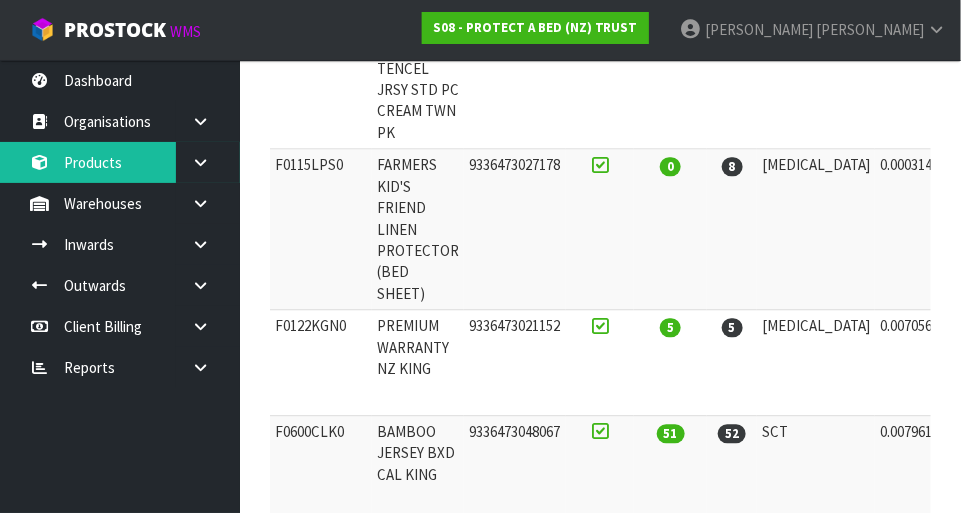 click at bounding box center (208, 203) 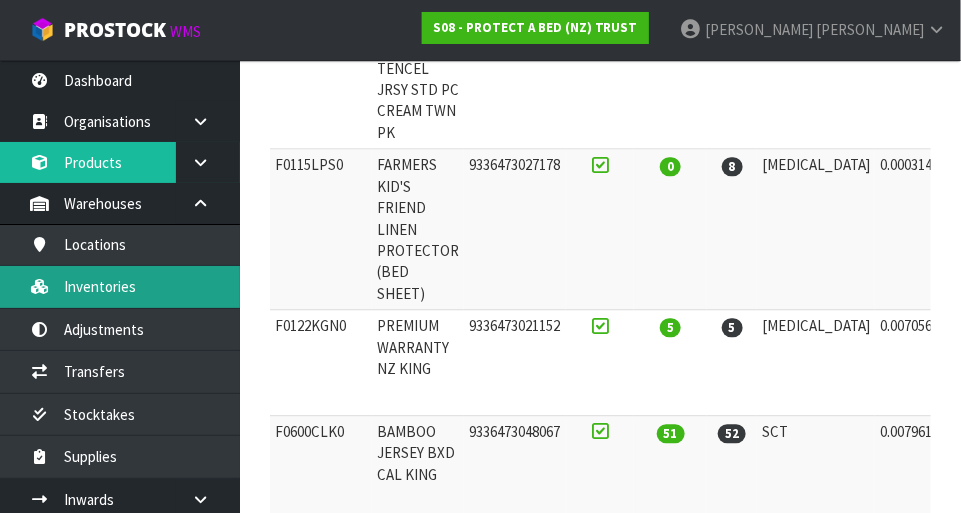 click on "Inventories" at bounding box center [120, 286] 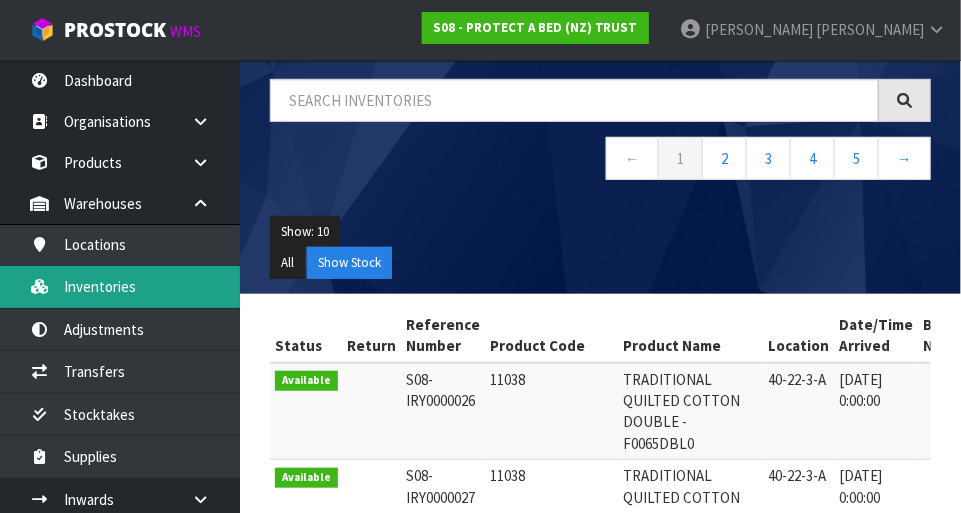 scroll, scrollTop: 0, scrollLeft: 0, axis: both 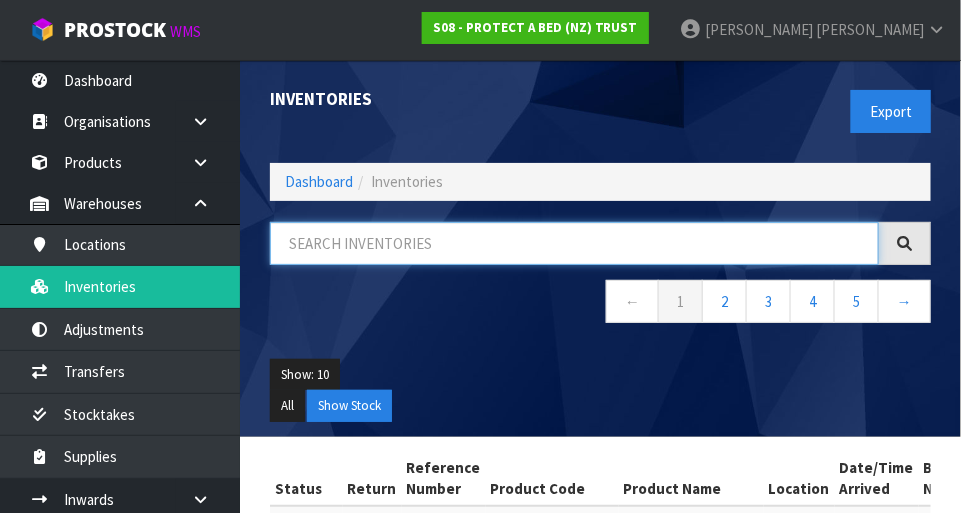 paste on "F0115LPS0" 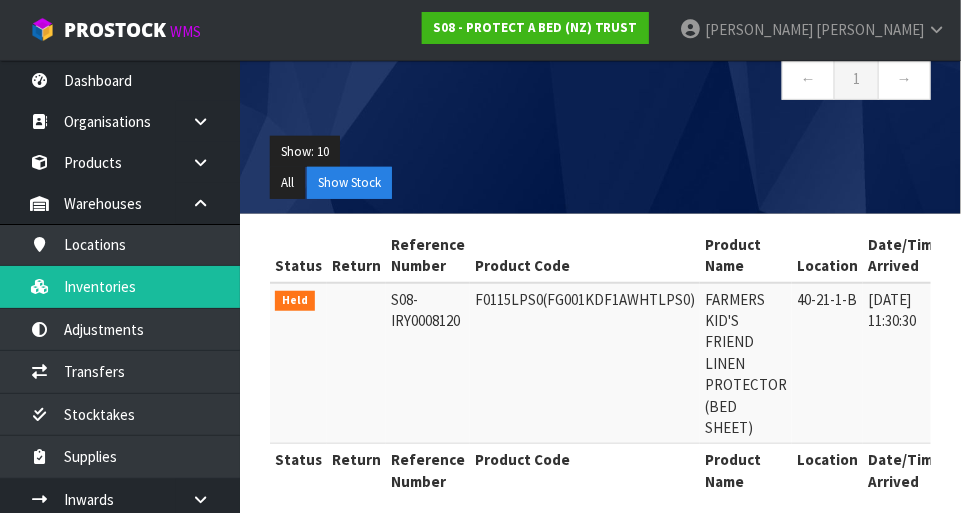 scroll, scrollTop: 241, scrollLeft: 0, axis: vertical 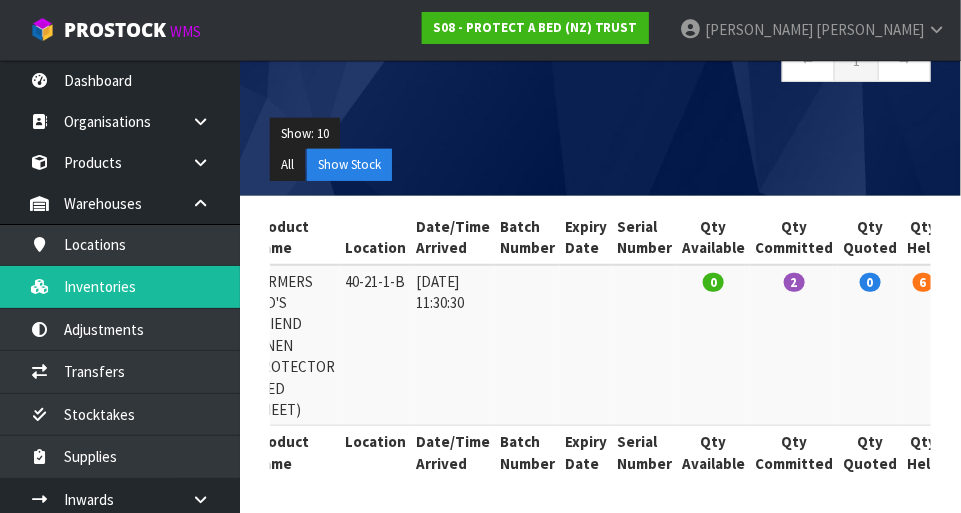 type on "F0115LPS0" 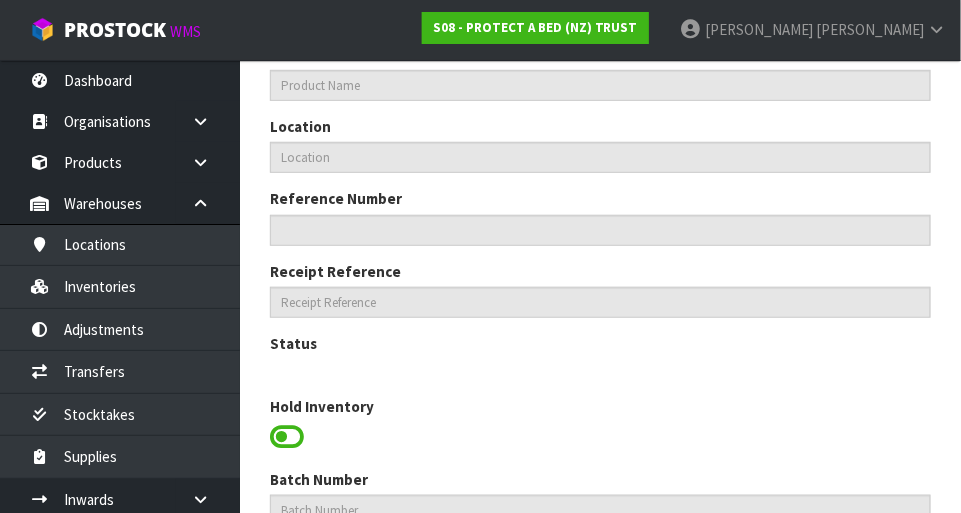 type on "F0115LPS0" 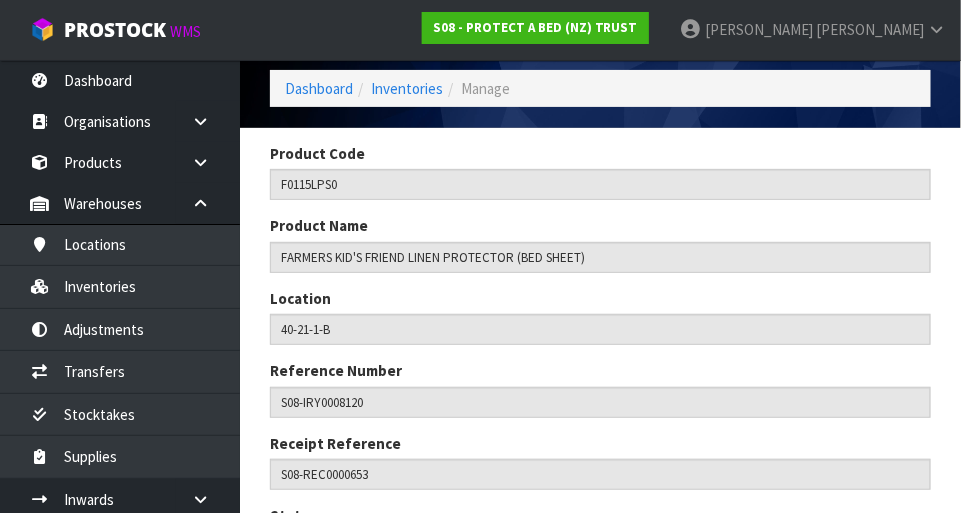 scroll, scrollTop: 0, scrollLeft: 0, axis: both 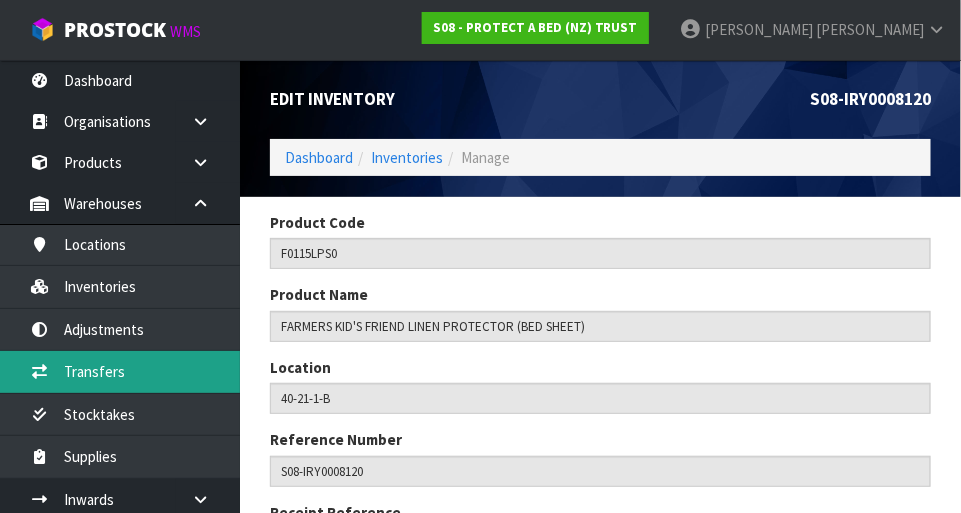 click on "Transfers" at bounding box center [120, 371] 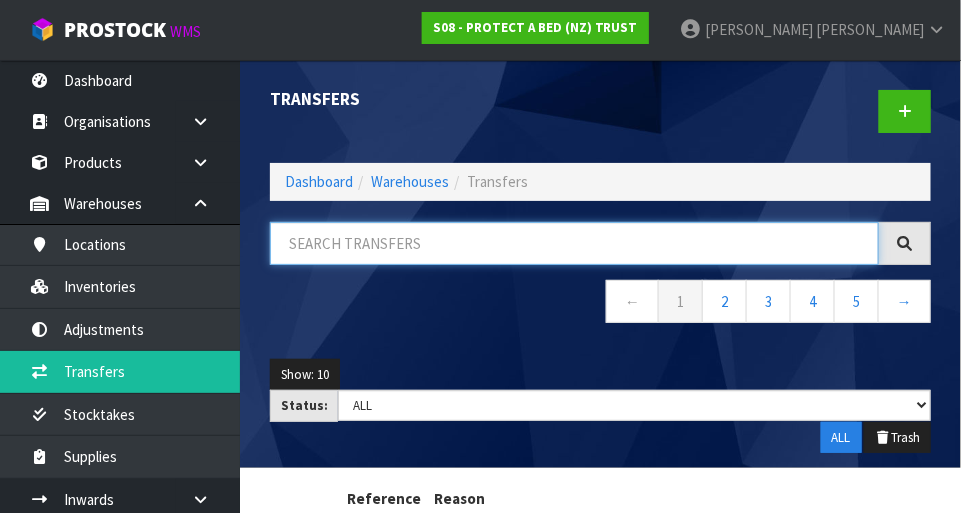 paste on "F0115LPS0" 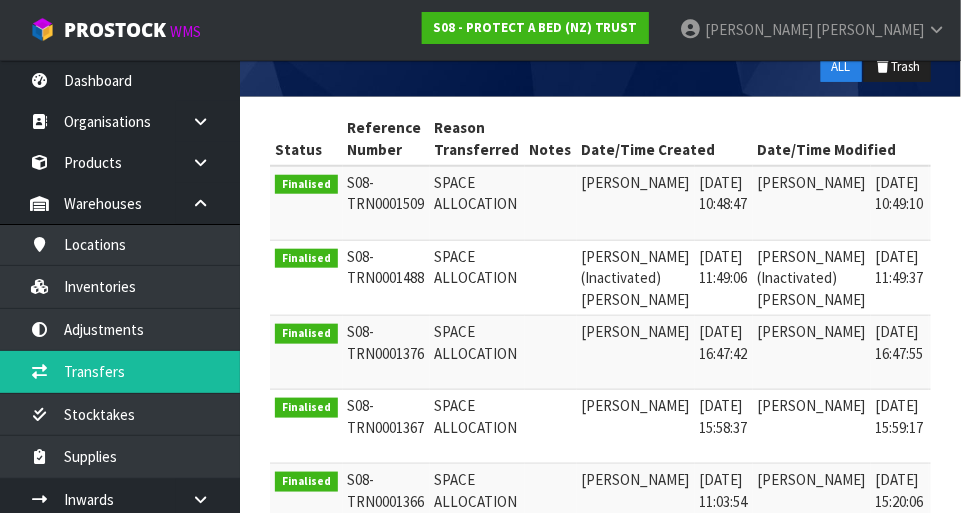 scroll, scrollTop: 363, scrollLeft: 0, axis: vertical 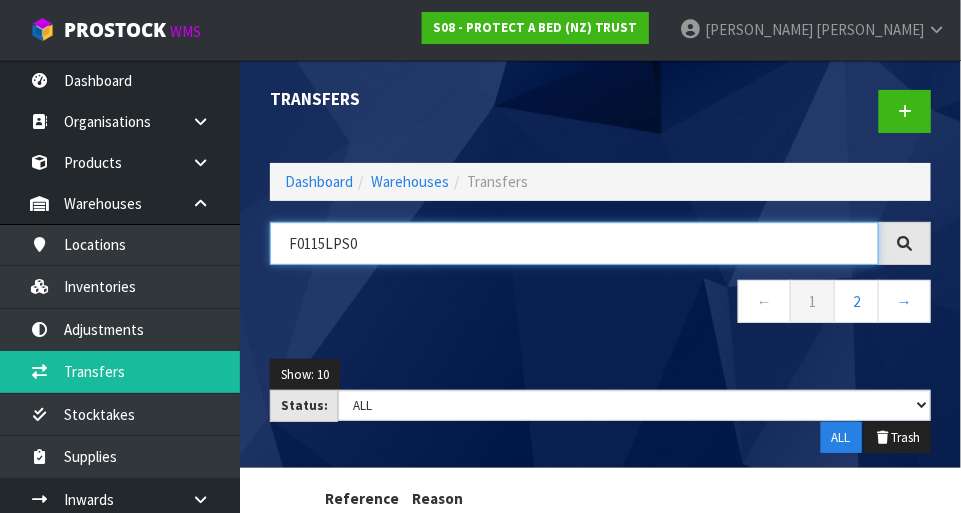 type on "F0115LPS0" 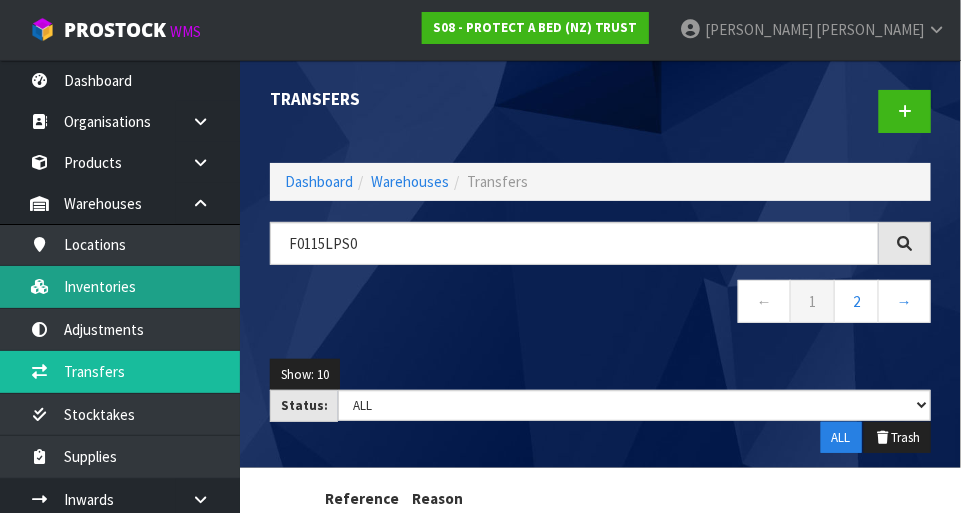 click on "Inventories" at bounding box center (120, 286) 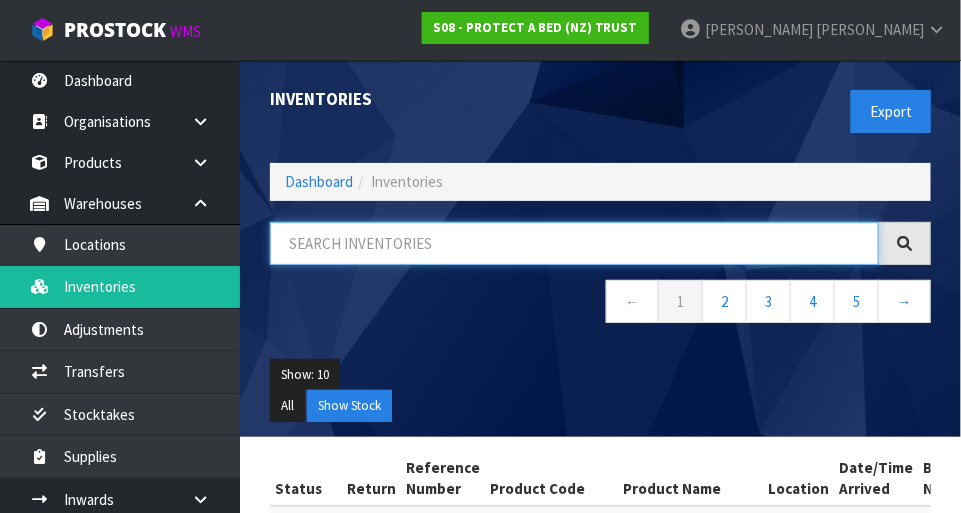 paste on "F0115LPS0" 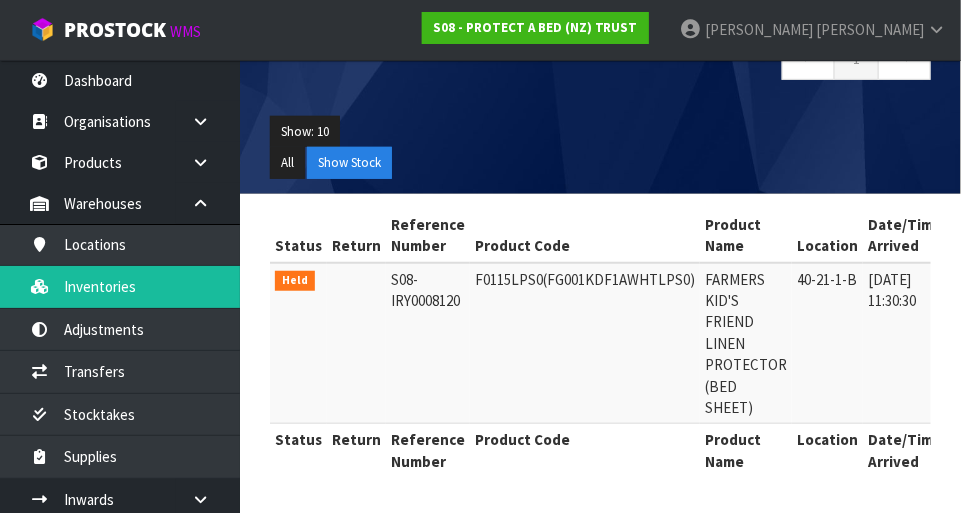 scroll, scrollTop: 241, scrollLeft: 0, axis: vertical 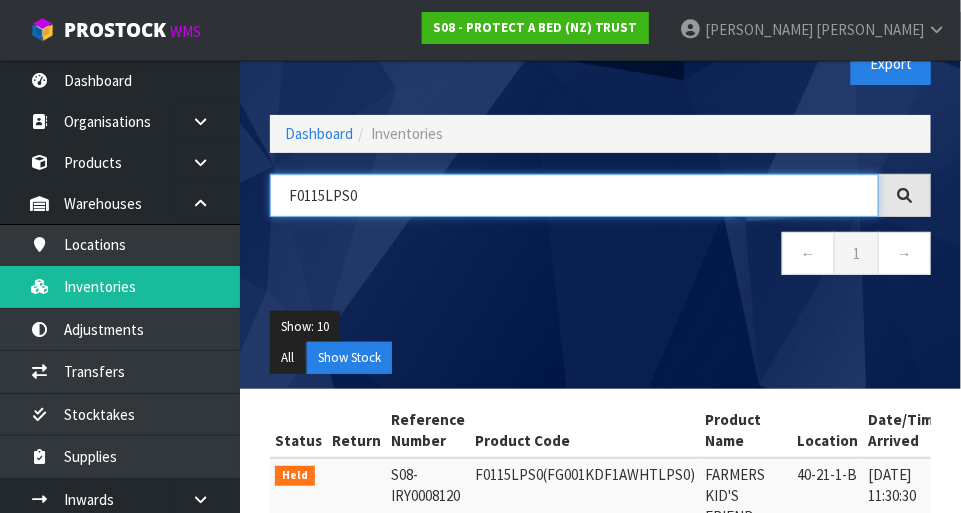 type on "F0115LPS0" 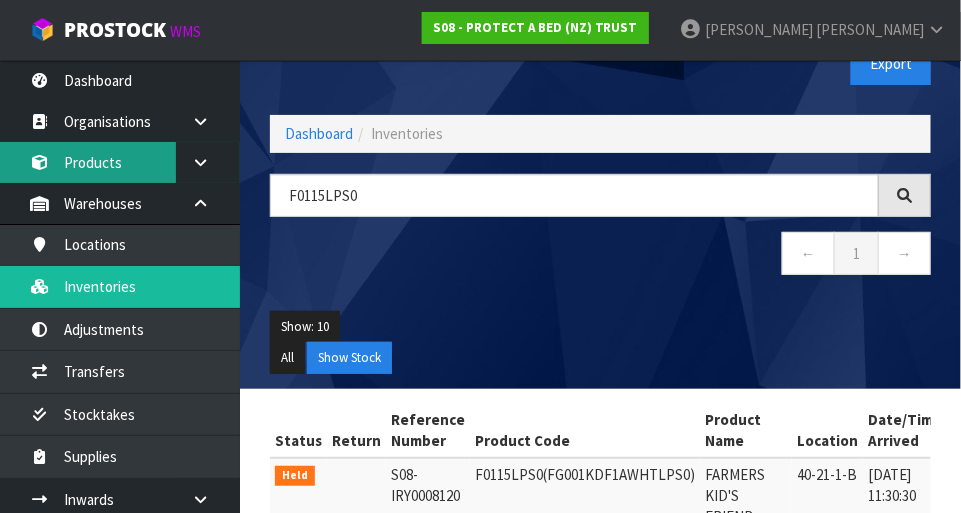 click on "Products" at bounding box center (120, 162) 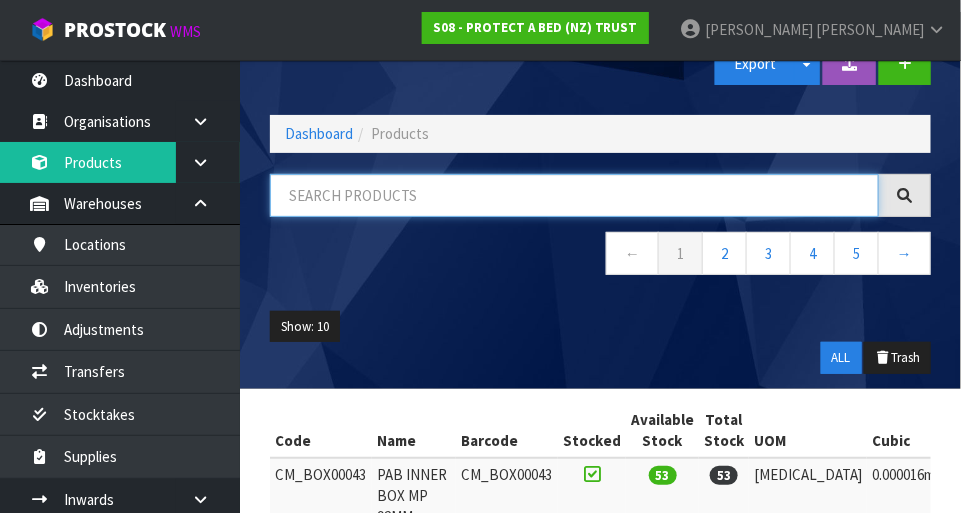 click at bounding box center [574, 195] 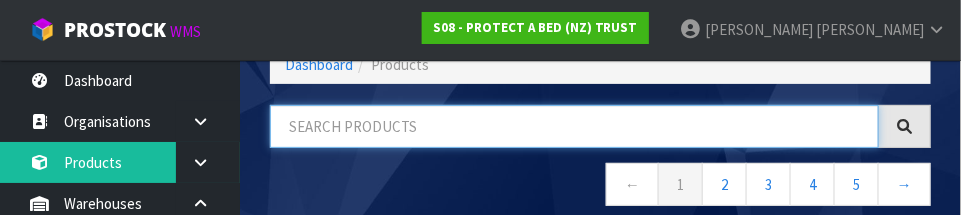 scroll, scrollTop: 135, scrollLeft: 0, axis: vertical 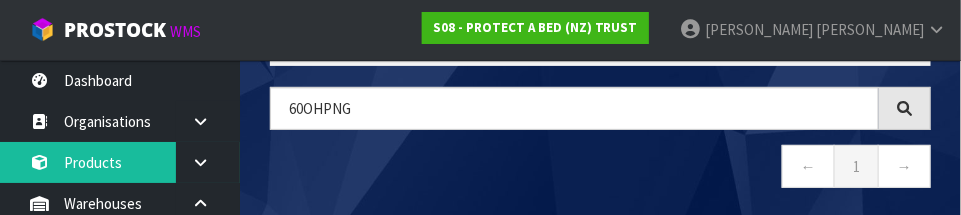 click on "←
1
→" at bounding box center (600, 169) 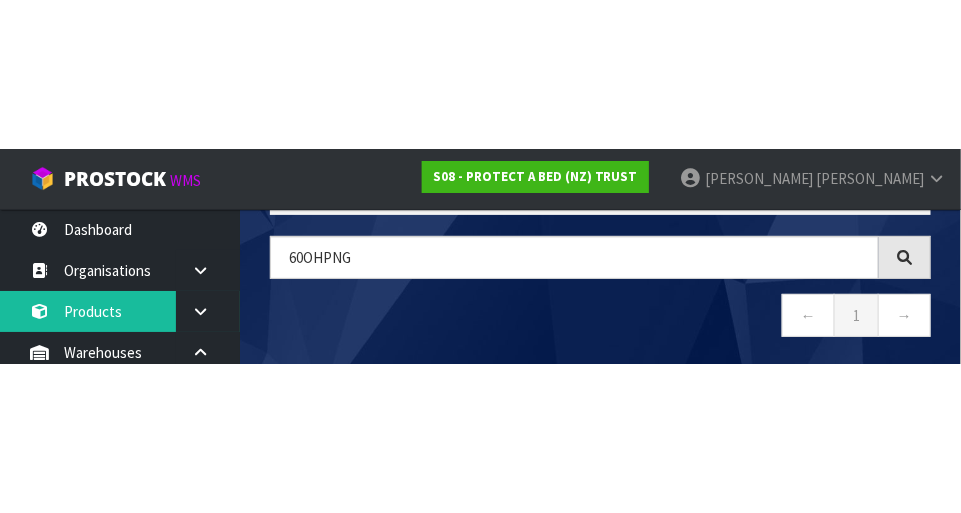 scroll, scrollTop: 112, scrollLeft: 0, axis: vertical 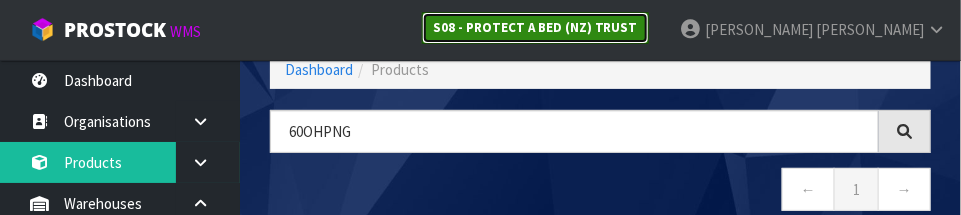 click on "S08 - PROTECT A BED (NZ) TRUST" at bounding box center [535, 27] 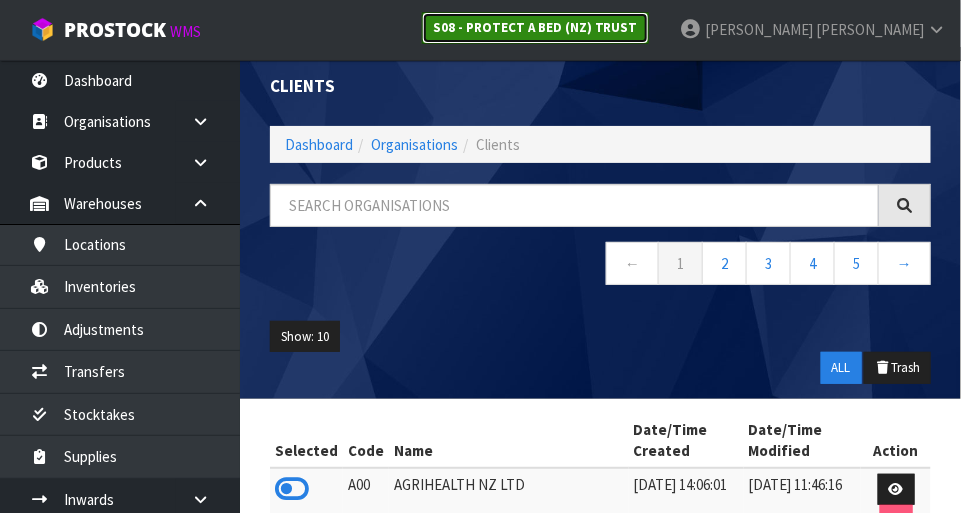 scroll, scrollTop: 112, scrollLeft: 0, axis: vertical 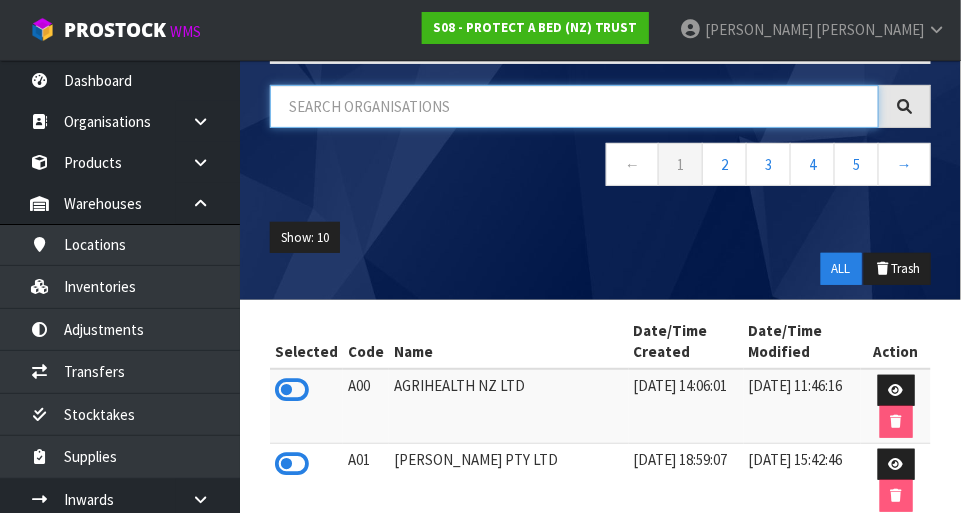click at bounding box center (574, 106) 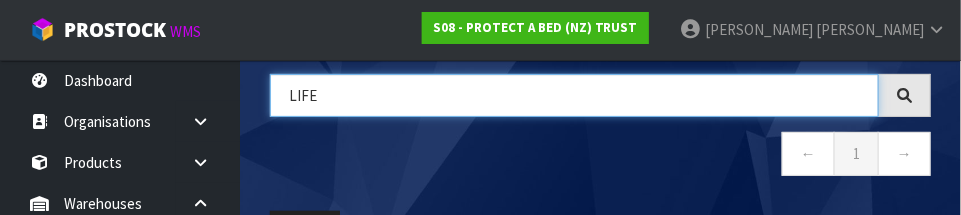 type on "LIFE" 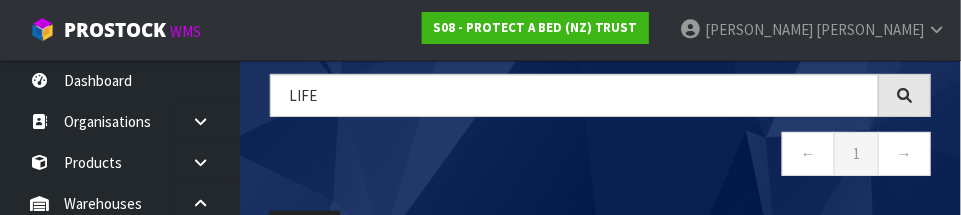 click on "←
1
→" at bounding box center (600, 156) 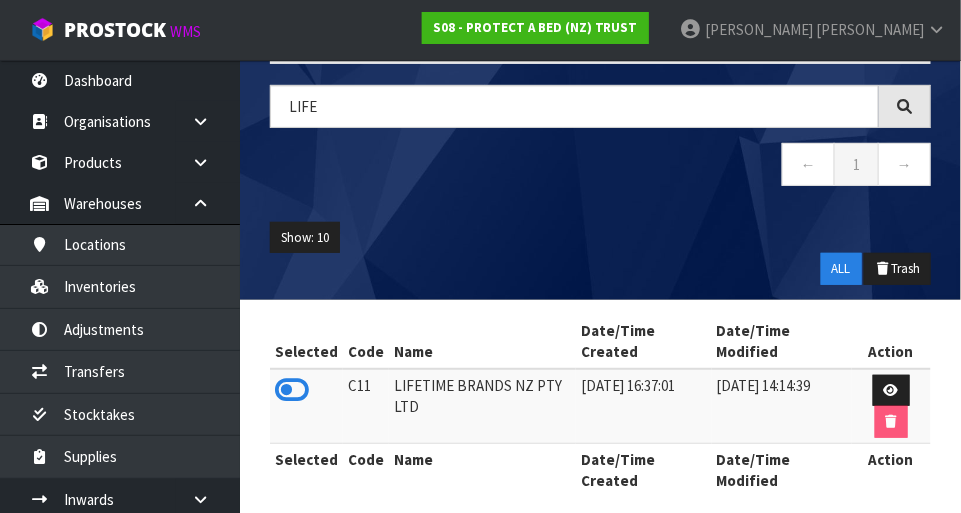 click at bounding box center (292, 390) 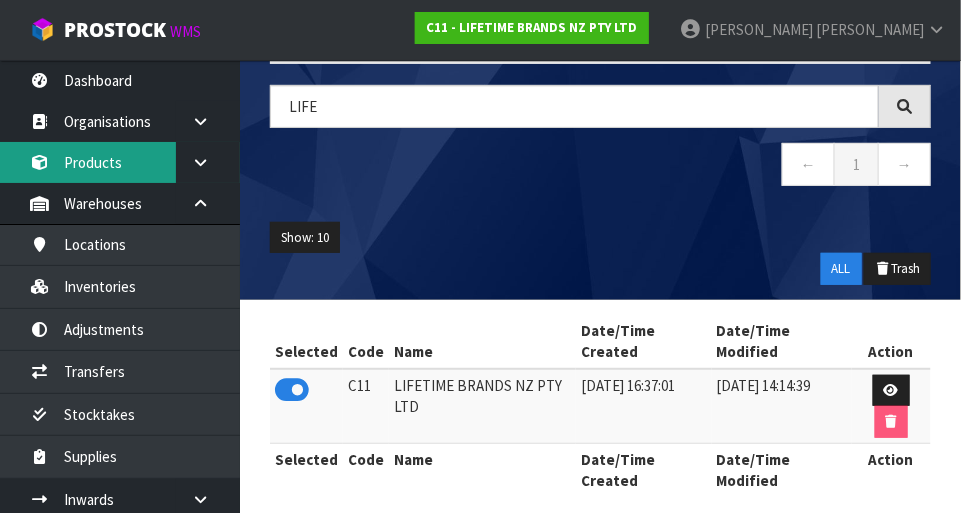 click on "Products" at bounding box center [120, 162] 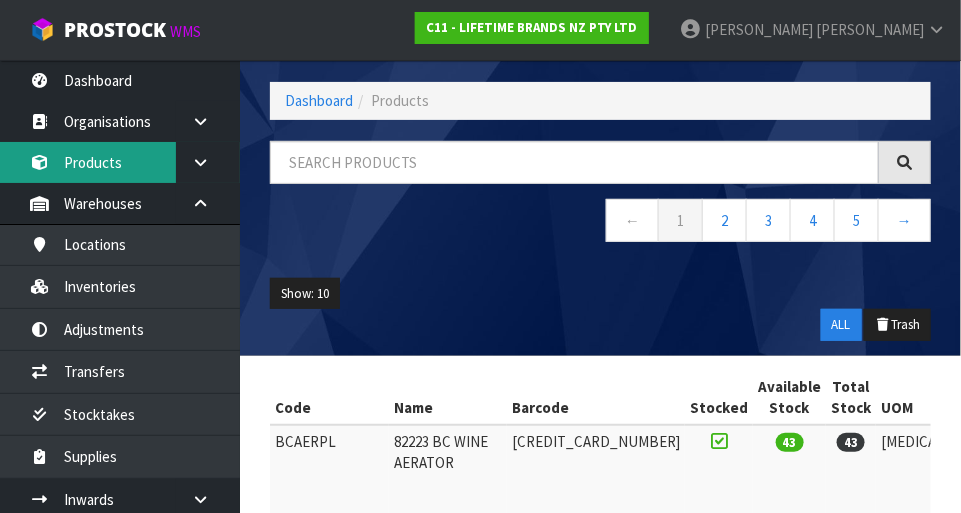 scroll, scrollTop: 112, scrollLeft: 0, axis: vertical 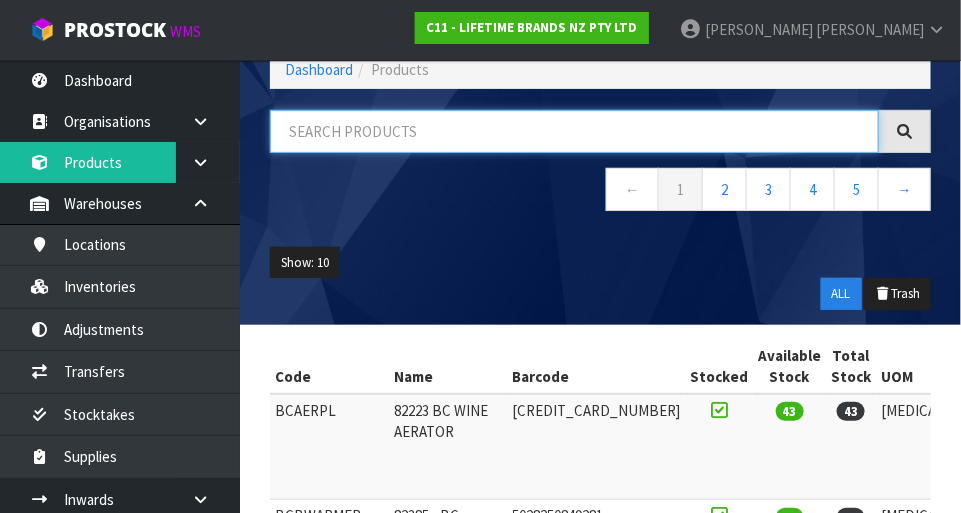 click at bounding box center [574, 131] 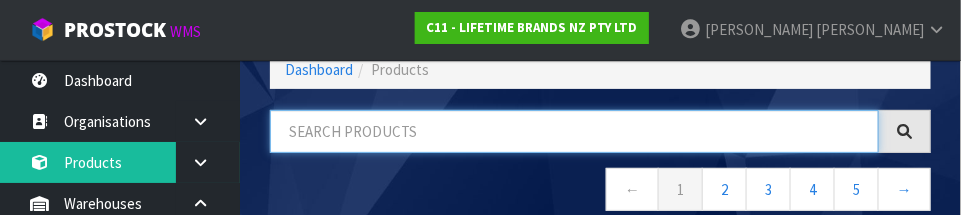 paste on "60OHPNG" 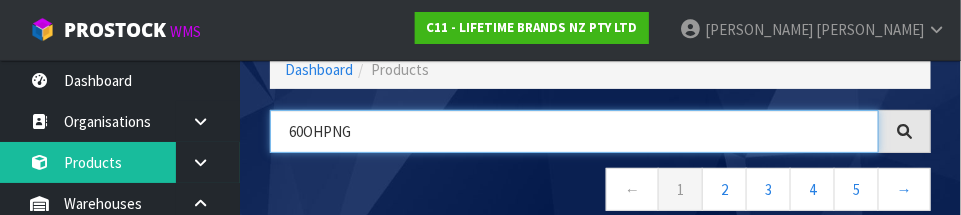 type on "60OHPNG" 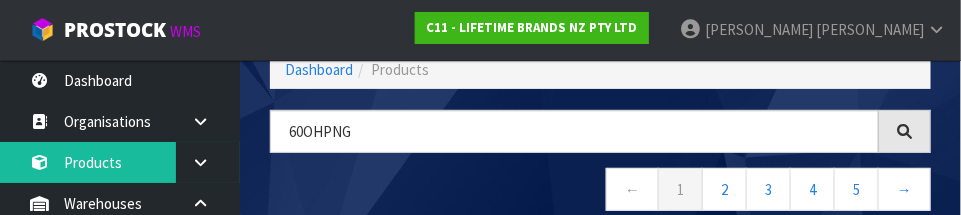 click on "←
1 2 3 4 5
→" at bounding box center [600, 192] 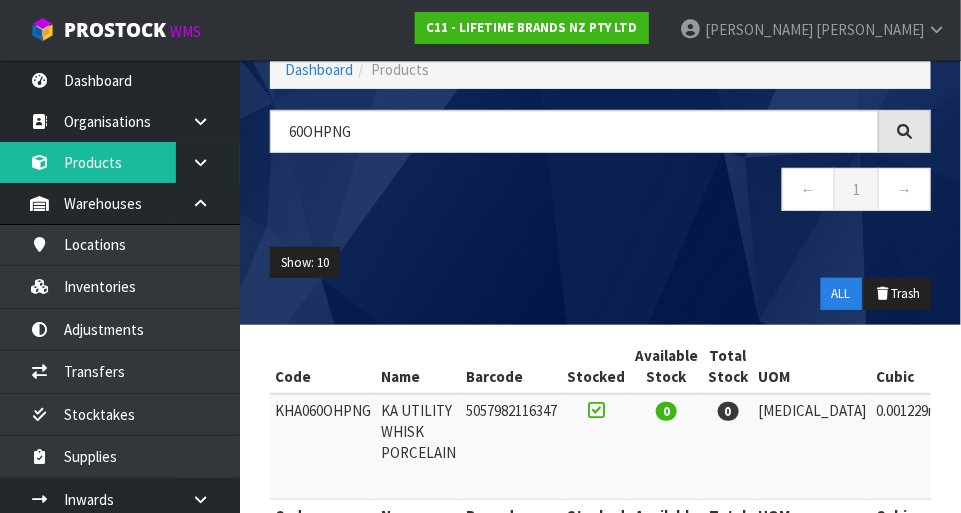 scroll, scrollTop: 184, scrollLeft: 0, axis: vertical 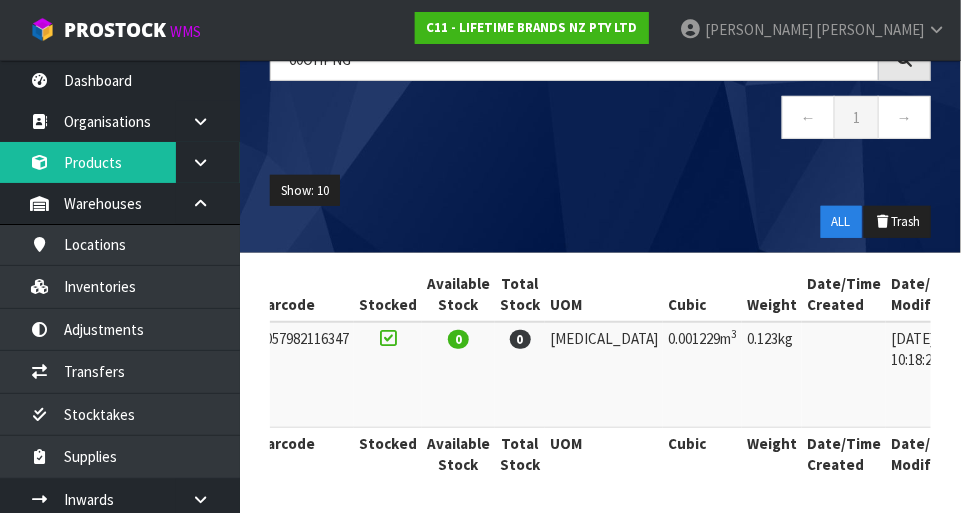 click at bounding box center [997, 344] 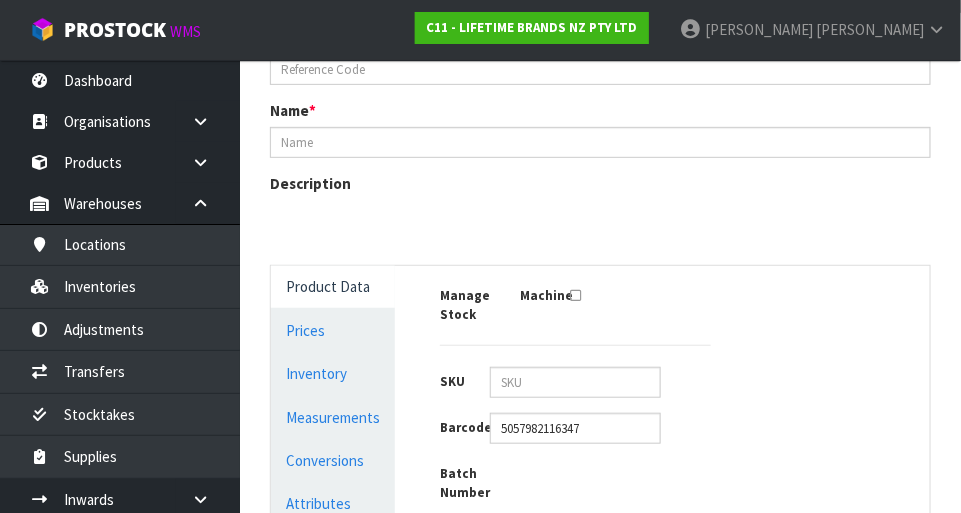 type on "KHA060OHPNG" 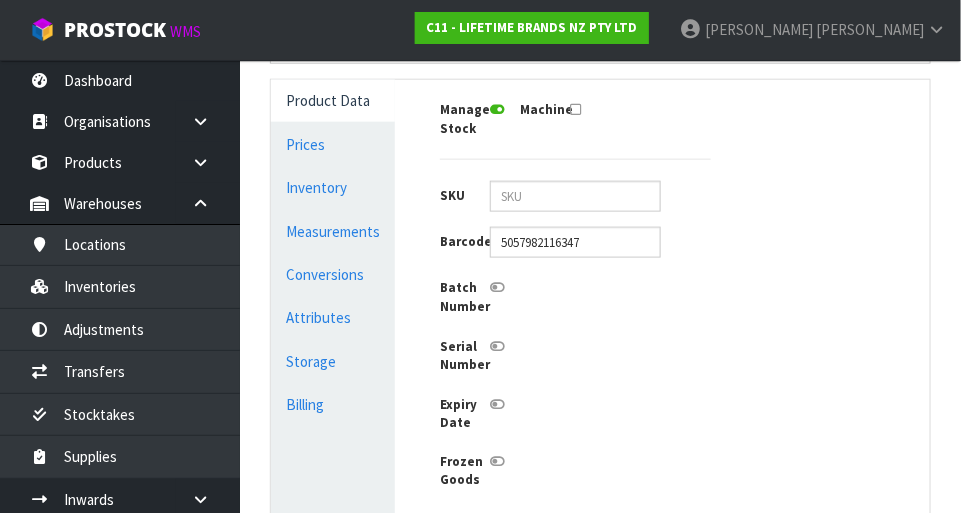 scroll, scrollTop: 519, scrollLeft: 0, axis: vertical 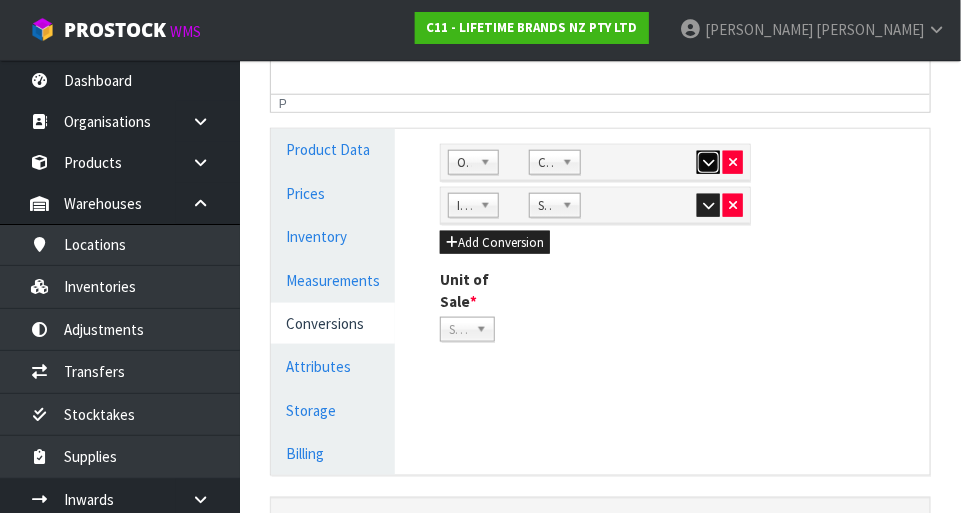 click at bounding box center [708, 162] 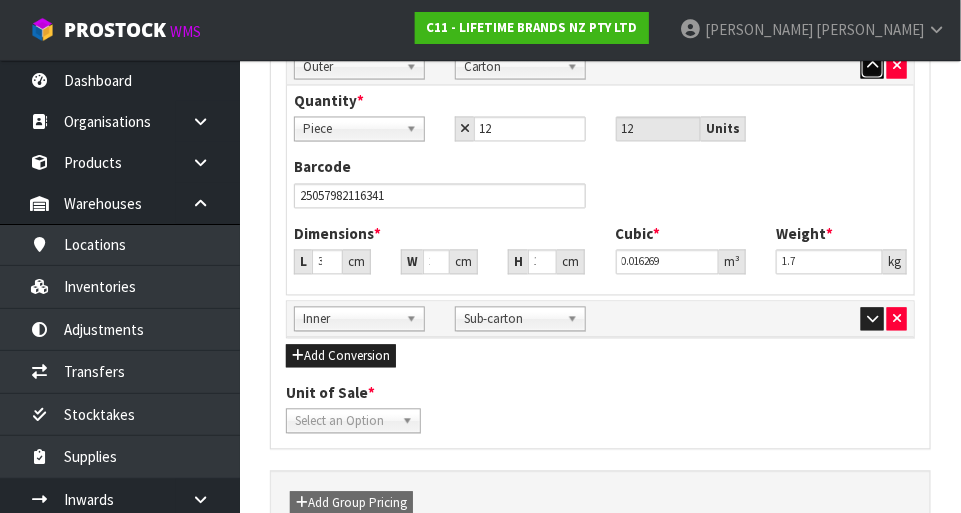 scroll, scrollTop: 902, scrollLeft: 0, axis: vertical 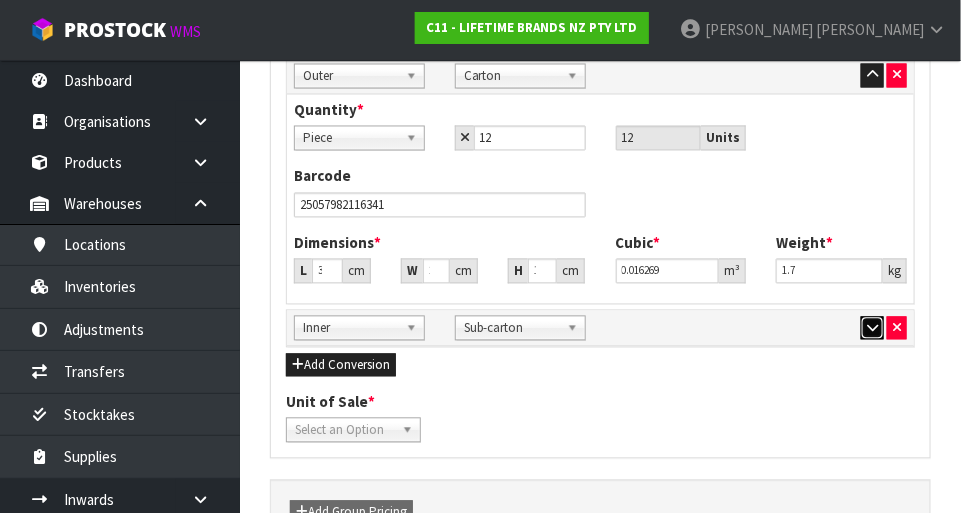 click at bounding box center (872, 329) 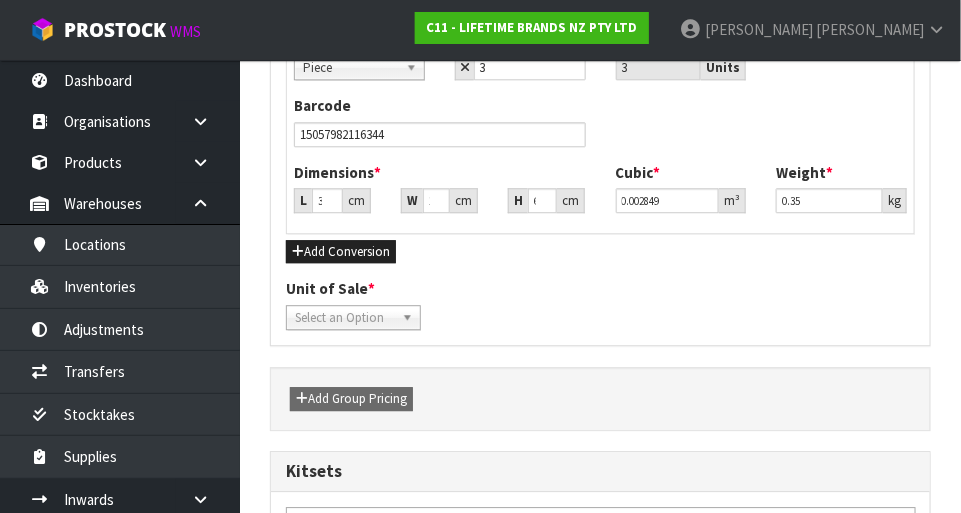 scroll, scrollTop: 1225, scrollLeft: 0, axis: vertical 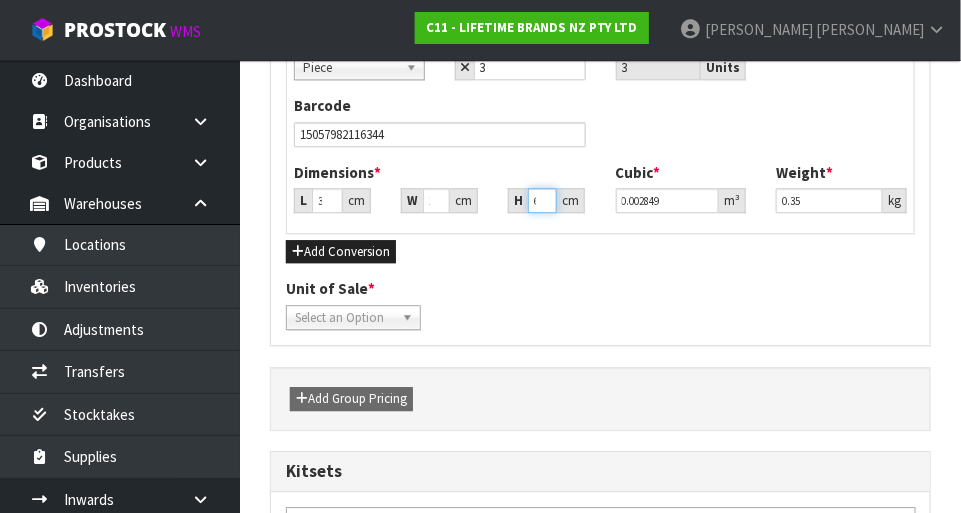 click on "6.4" at bounding box center (542, 200) 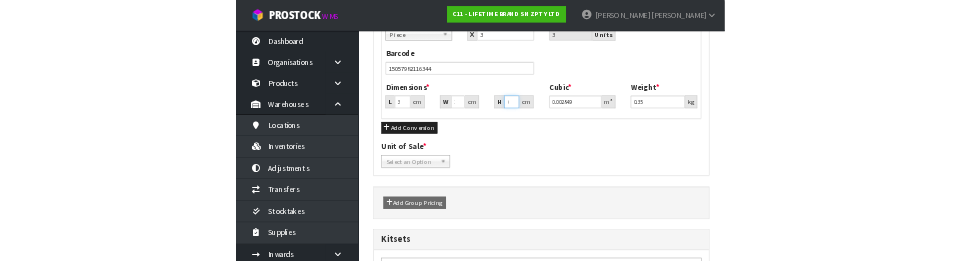 scroll, scrollTop: 1215, scrollLeft: 0, axis: vertical 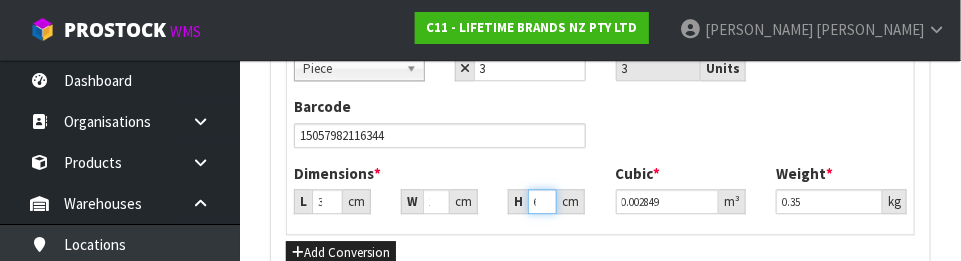 type on "6" 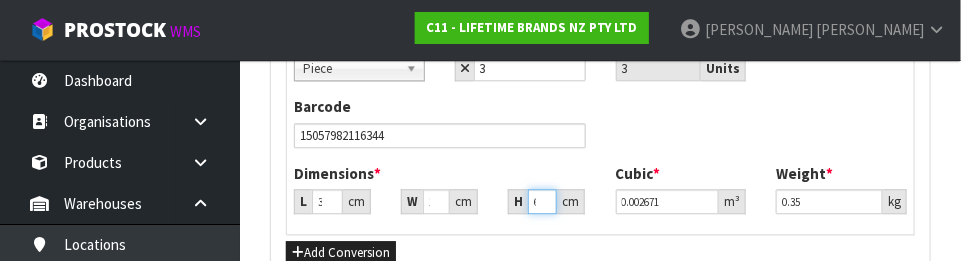 type 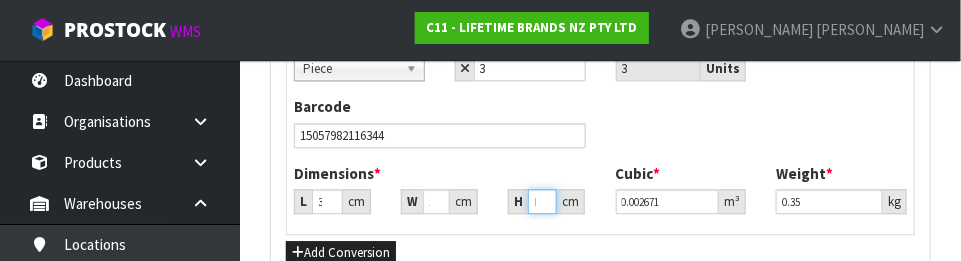 type on "0.000001" 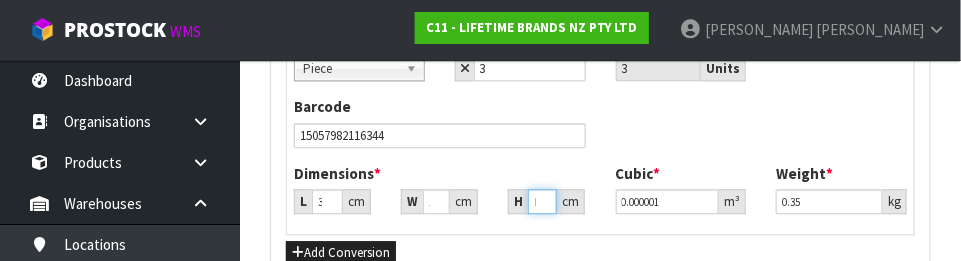 type on "7" 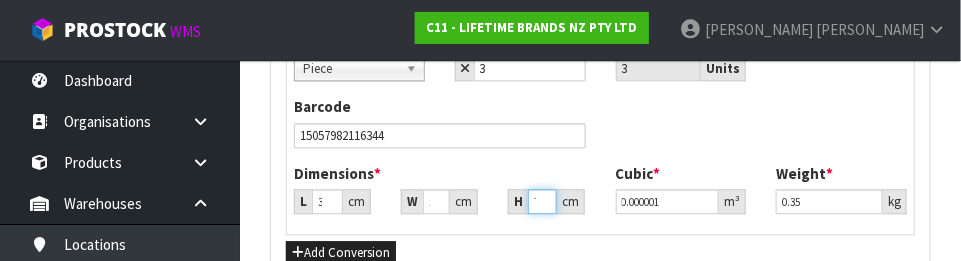 type on "0.003116" 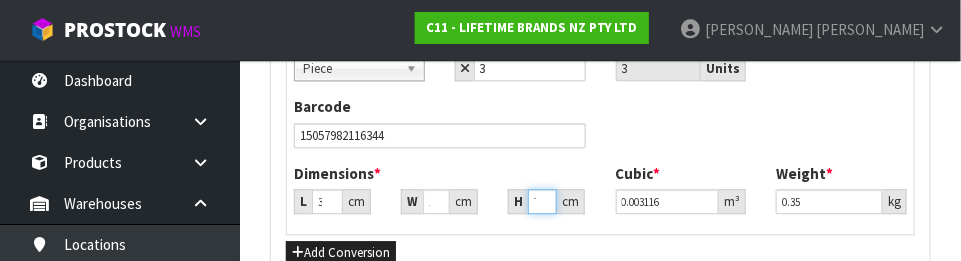 type on "7" 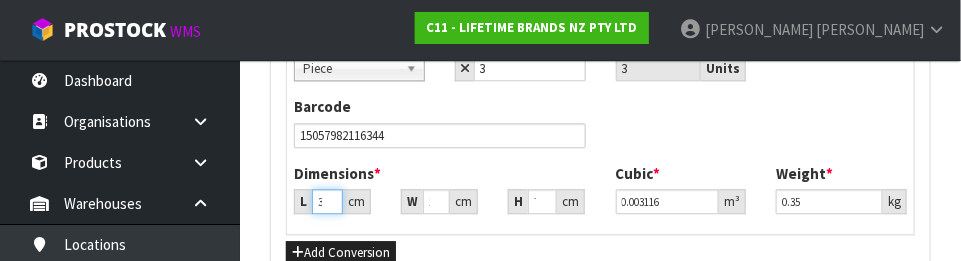 click on "31.8" at bounding box center [327, 201] 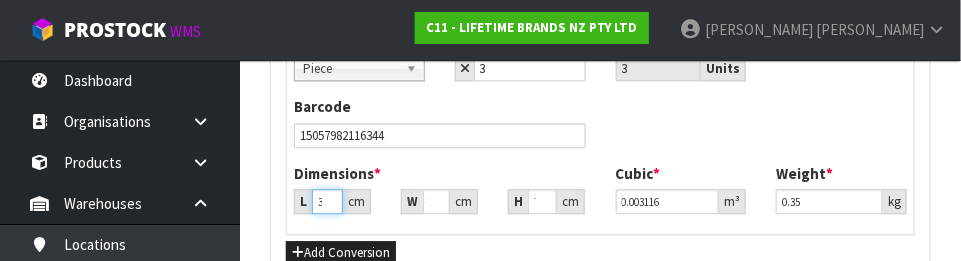 type on "31" 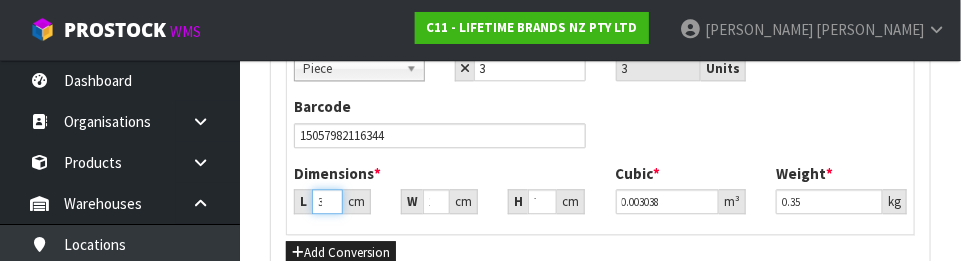 type on "3" 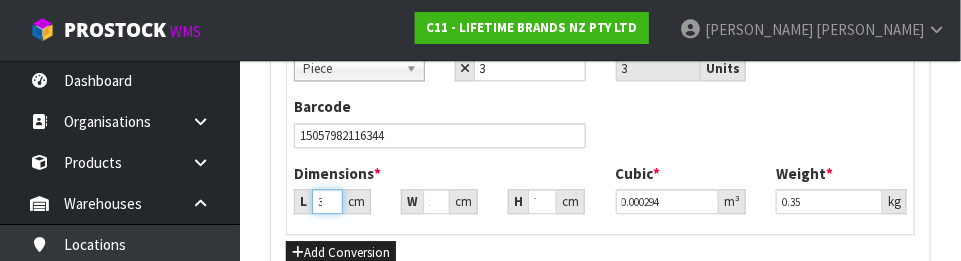 type on "32" 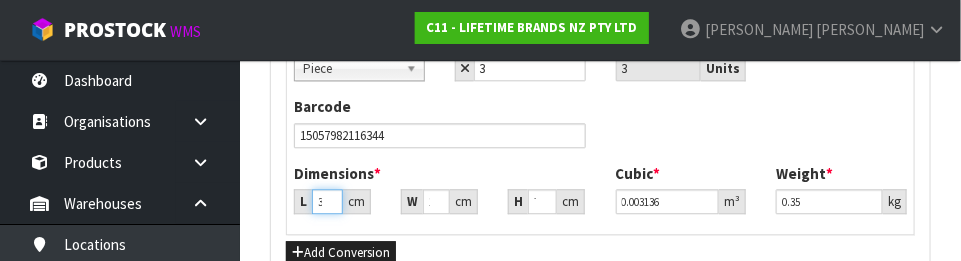 type on "32" 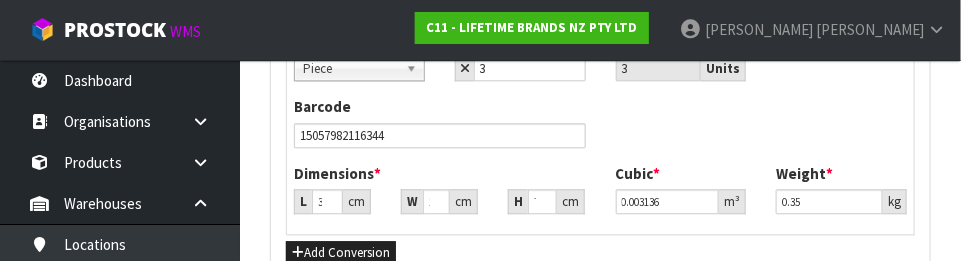click on "Barcode
15057982116344" at bounding box center (600, 129) 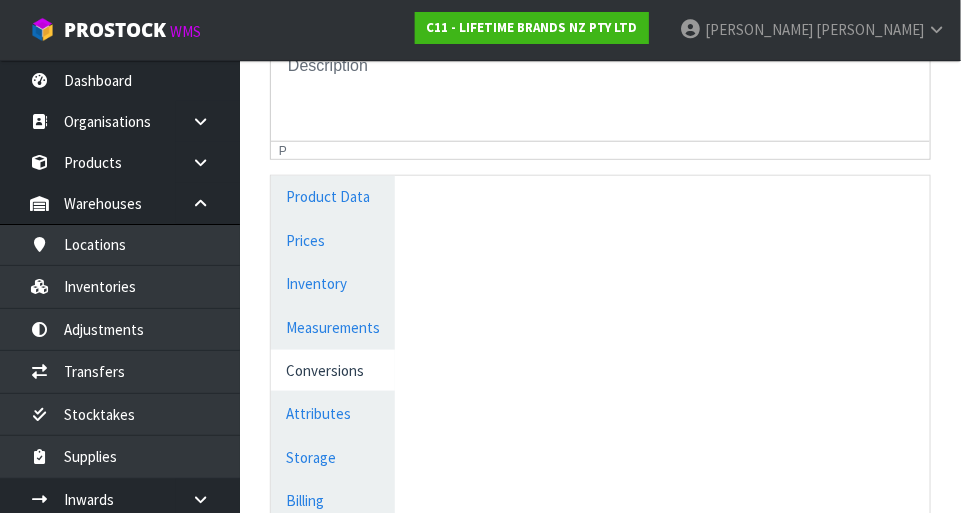 scroll, scrollTop: 419, scrollLeft: 0, axis: vertical 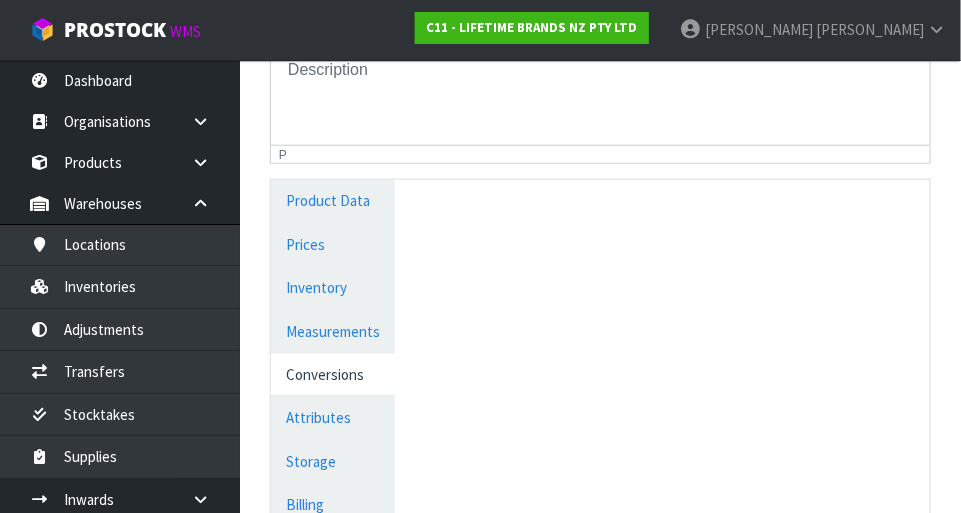 click on "Measurements" at bounding box center [333, 331] 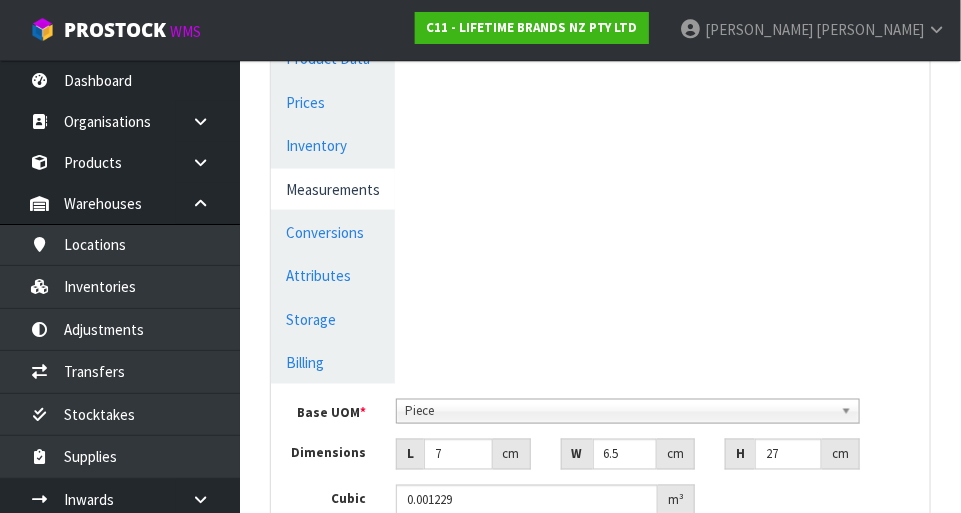 scroll, scrollTop: 564, scrollLeft: 0, axis: vertical 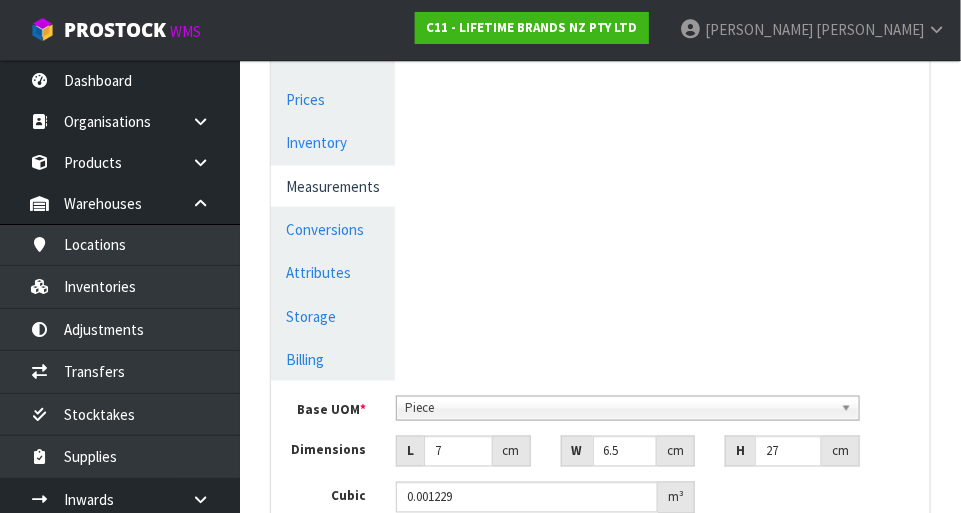 click on "Conversions" at bounding box center (333, 229) 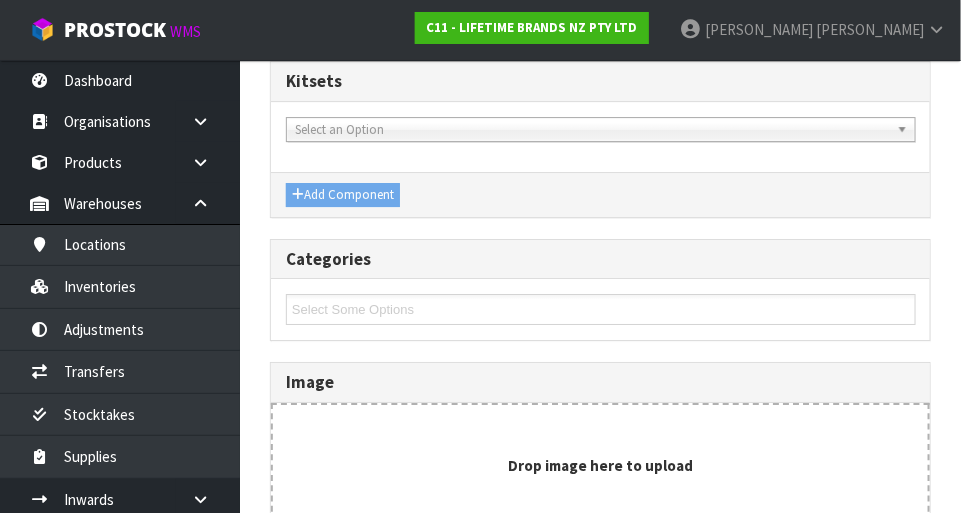 scroll, scrollTop: 1741, scrollLeft: 0, axis: vertical 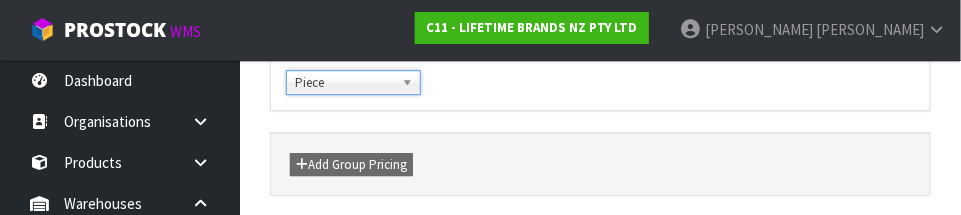 click on "Unit of Sale  *
Piece Carton Sub-carton
Piece
Piece Carton Sub-carton" at bounding box center (600, 69) 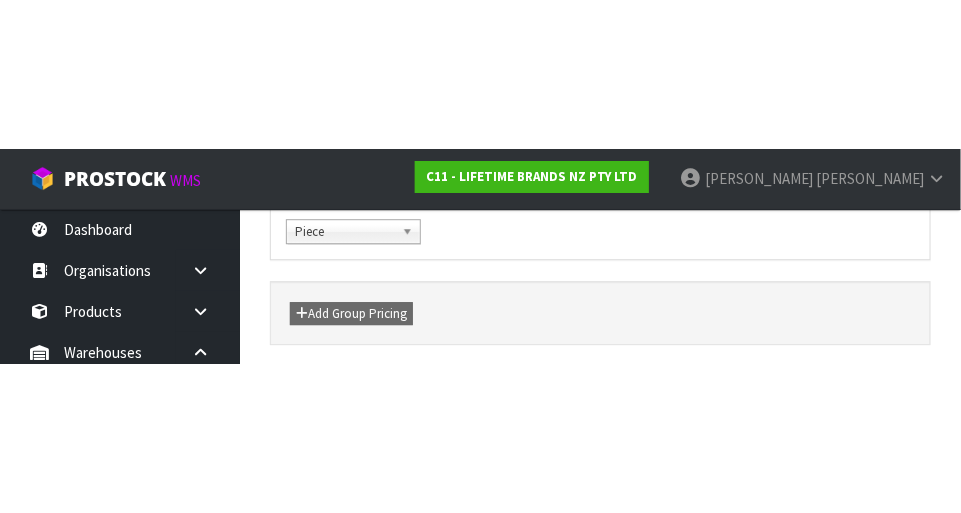 scroll, scrollTop: 1459, scrollLeft: 0, axis: vertical 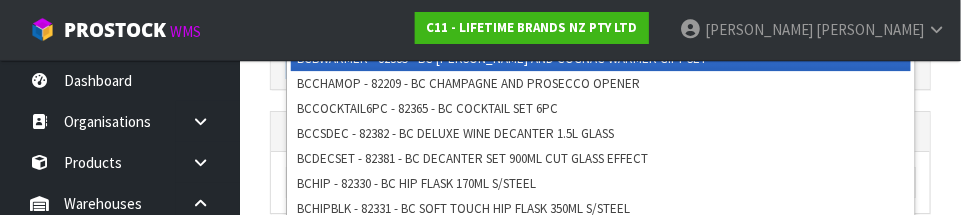 type on "C" 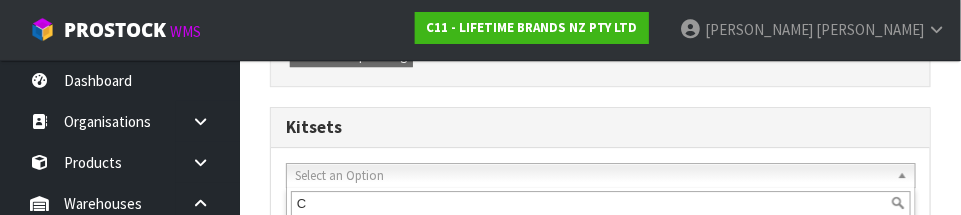 scroll, scrollTop: 1553, scrollLeft: 0, axis: vertical 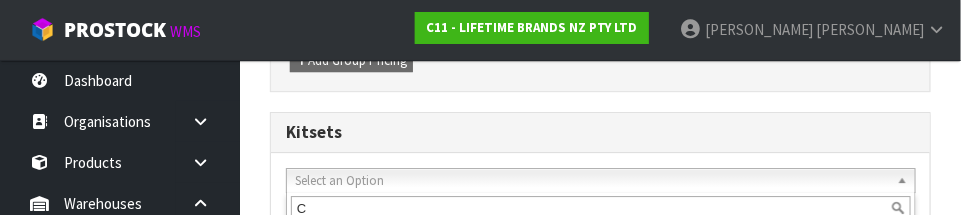 type 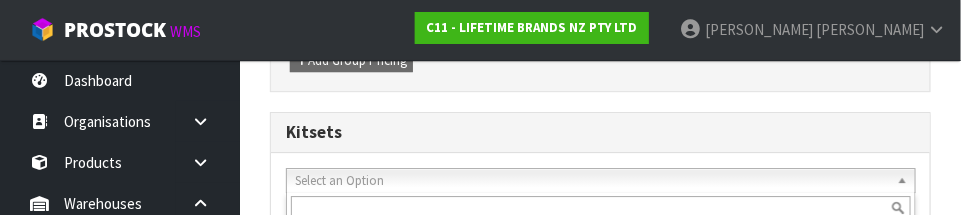 click on "Reference Code  *
KHA060OHPNG
Name  *
KA UTILITY WHISK PORCELAIN
Description
File Edit View Insert Format Tools To open the popup, press Shift+Enter To open the popup, press Shift+Enter p
Product Data
Prices
Inventory
Measurements
Conversions
Attributes
Storage
Billing" at bounding box center [600, -363] 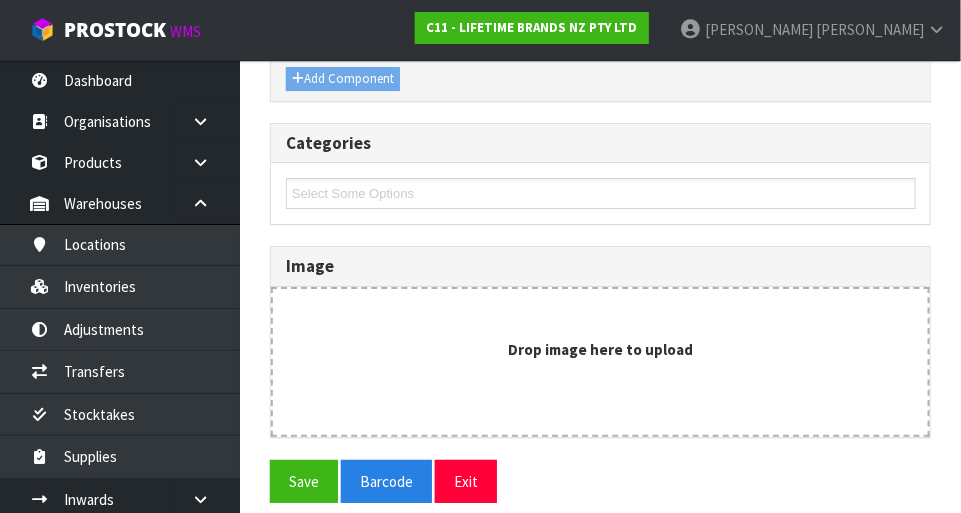 scroll, scrollTop: 1741, scrollLeft: 0, axis: vertical 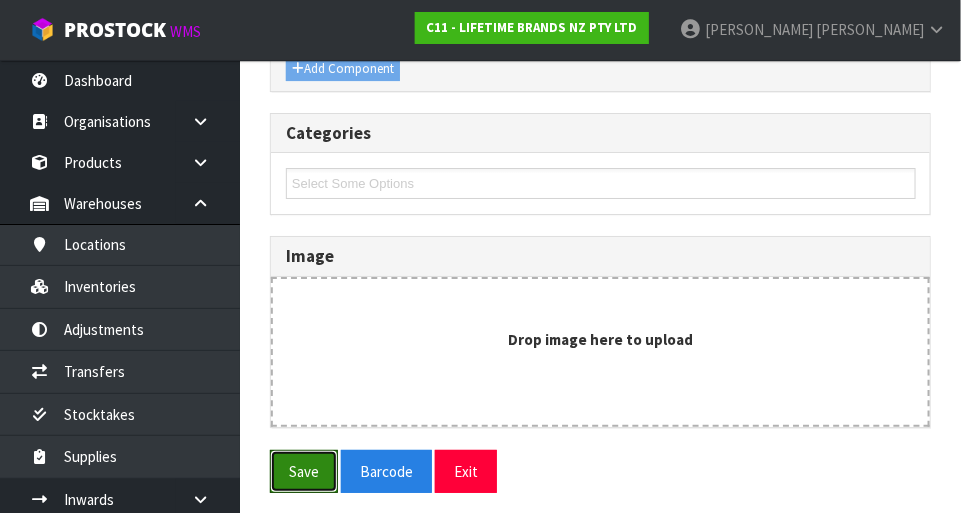 click on "Save" at bounding box center (304, 471) 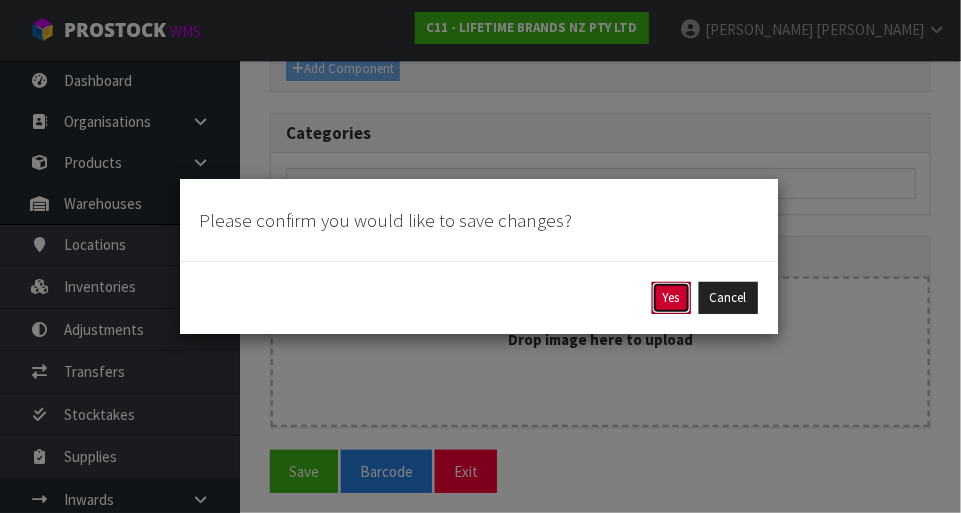 click on "Yes" at bounding box center (671, 298) 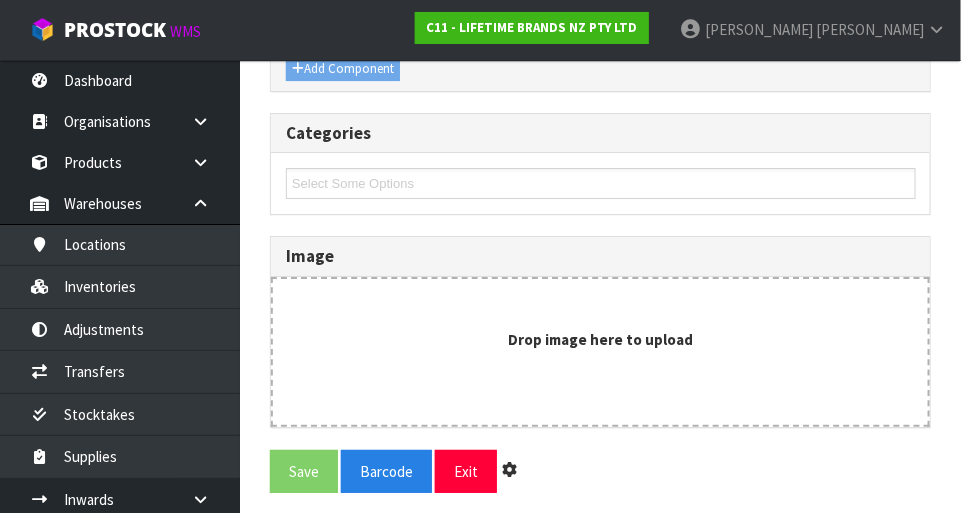 scroll, scrollTop: 0, scrollLeft: 0, axis: both 